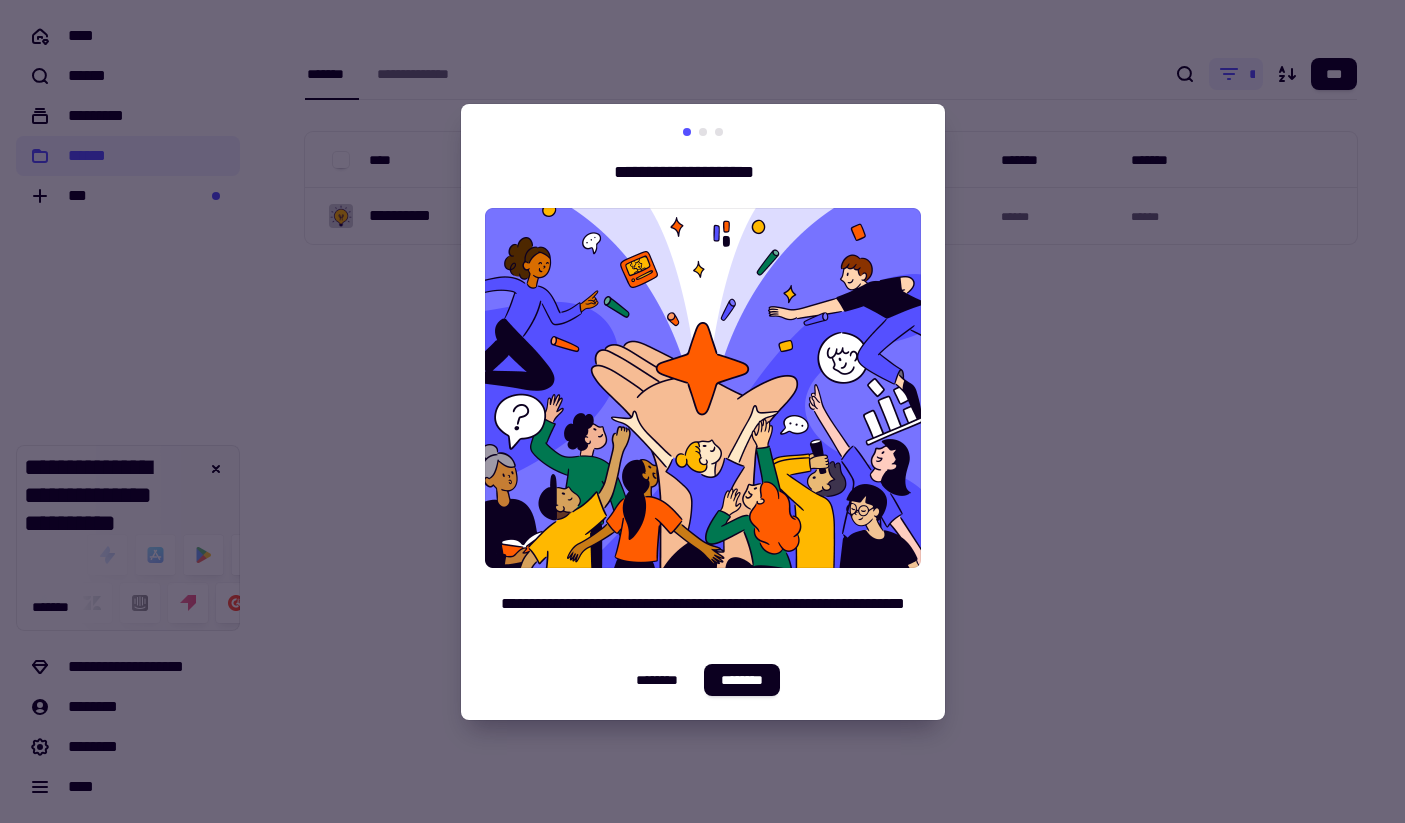 scroll, scrollTop: 0, scrollLeft: 0, axis: both 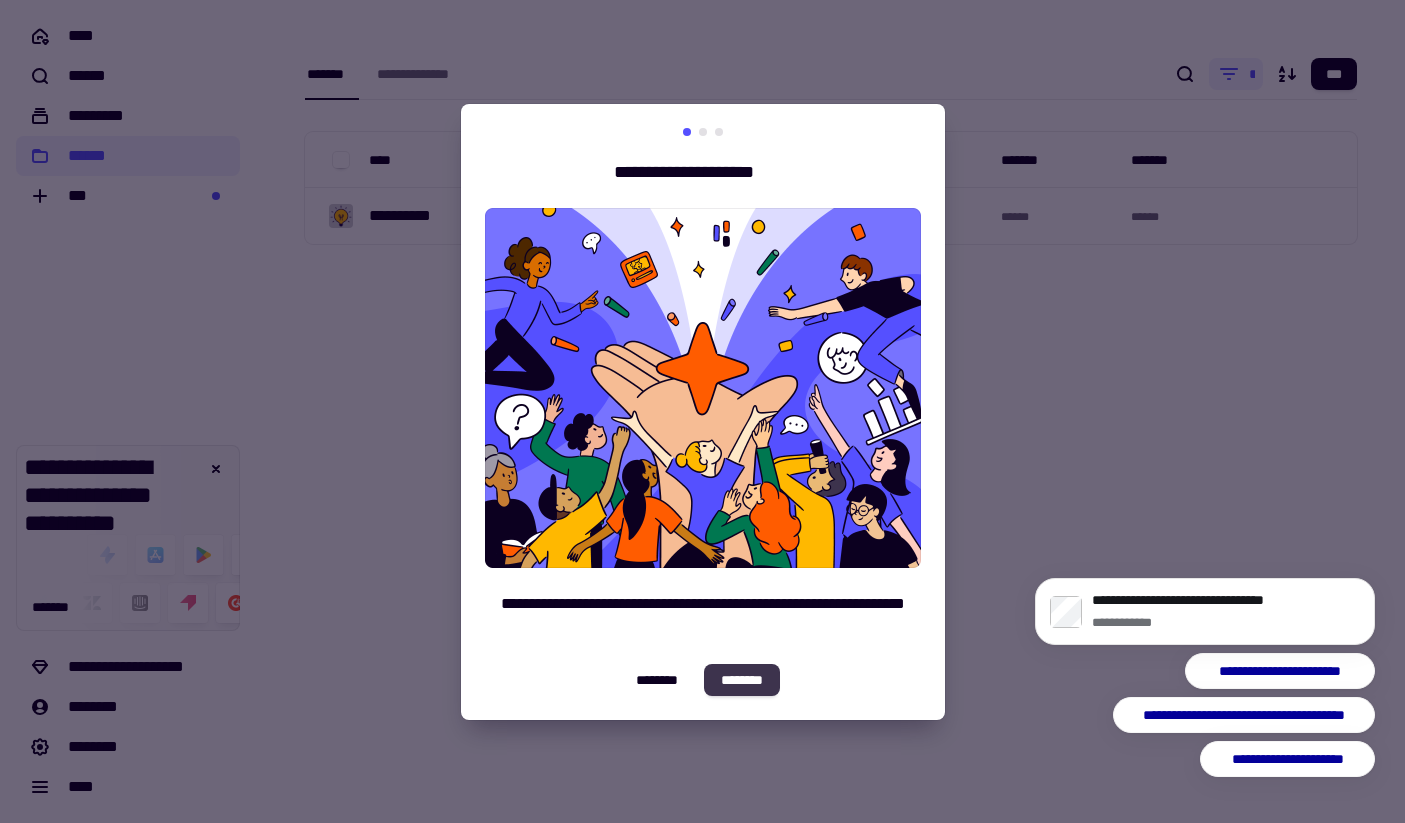 click on "********" 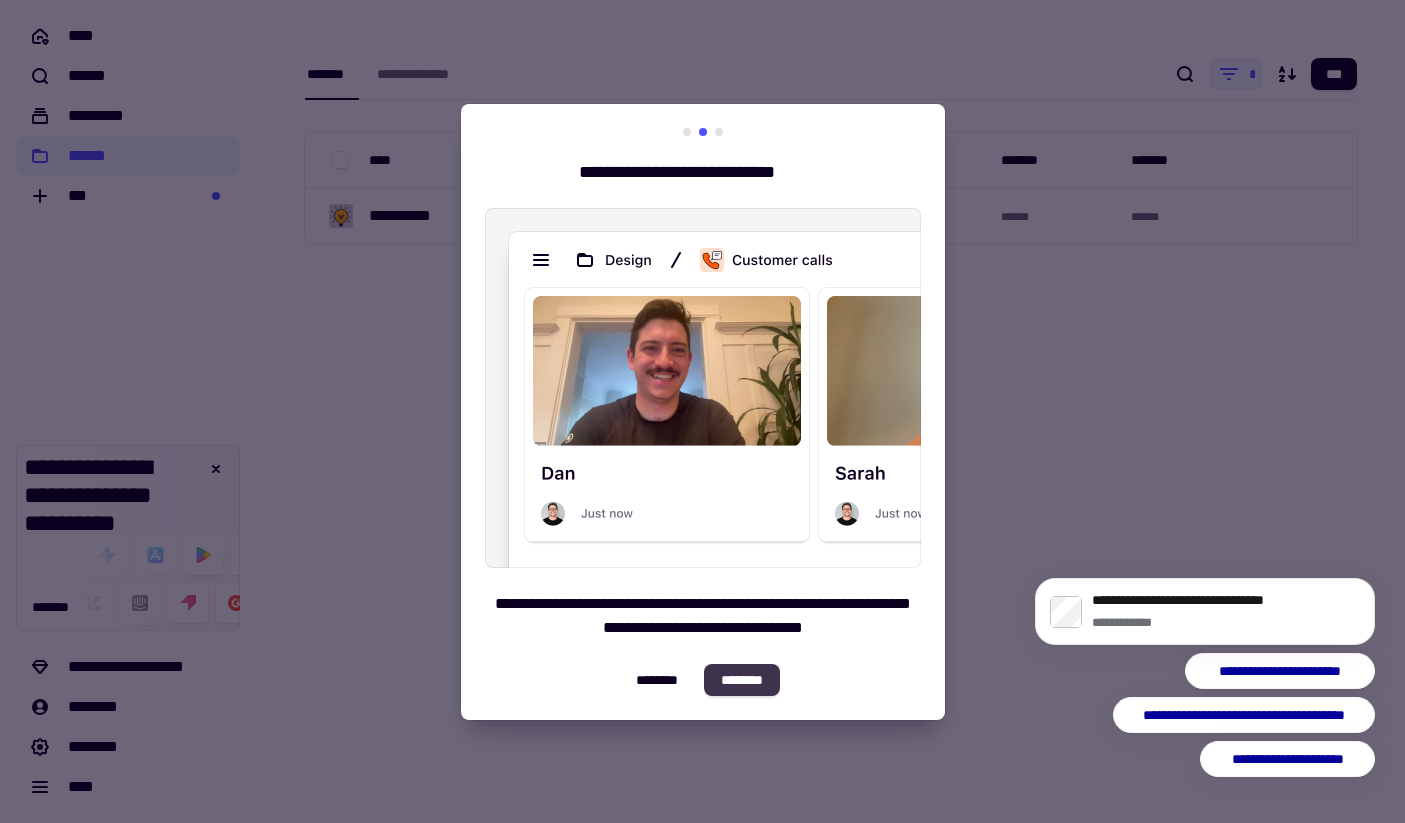 click on "********" 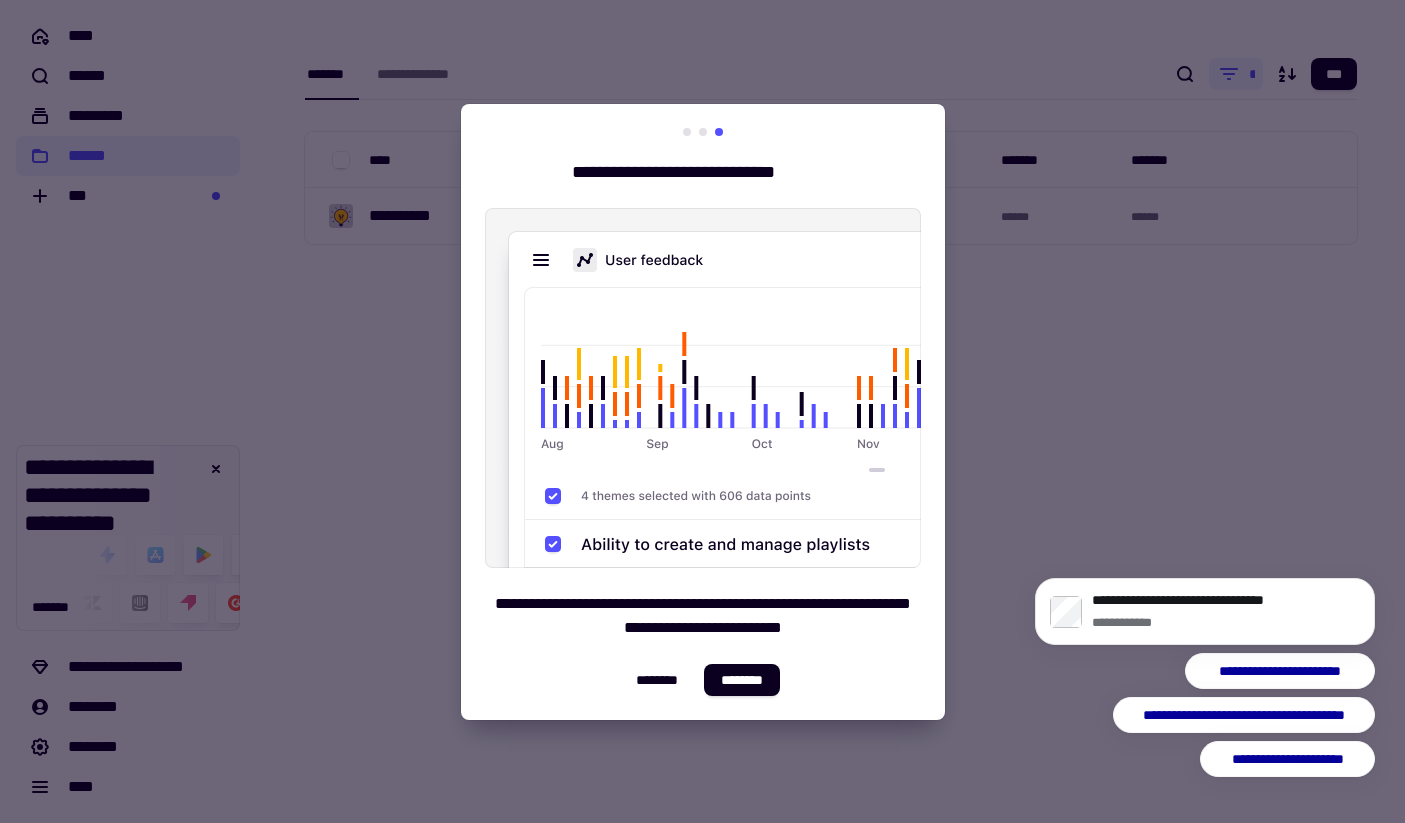 click on "********" 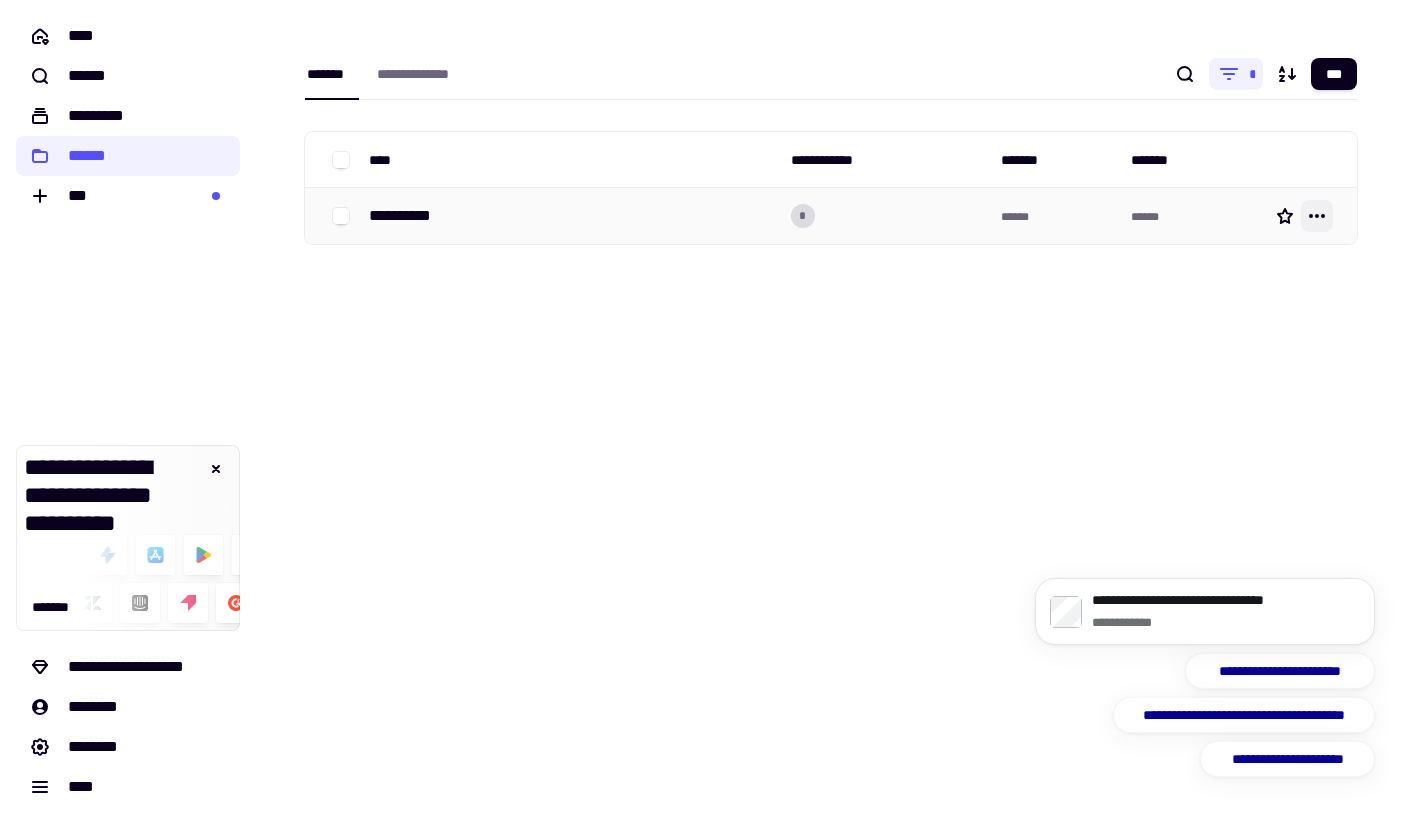 click 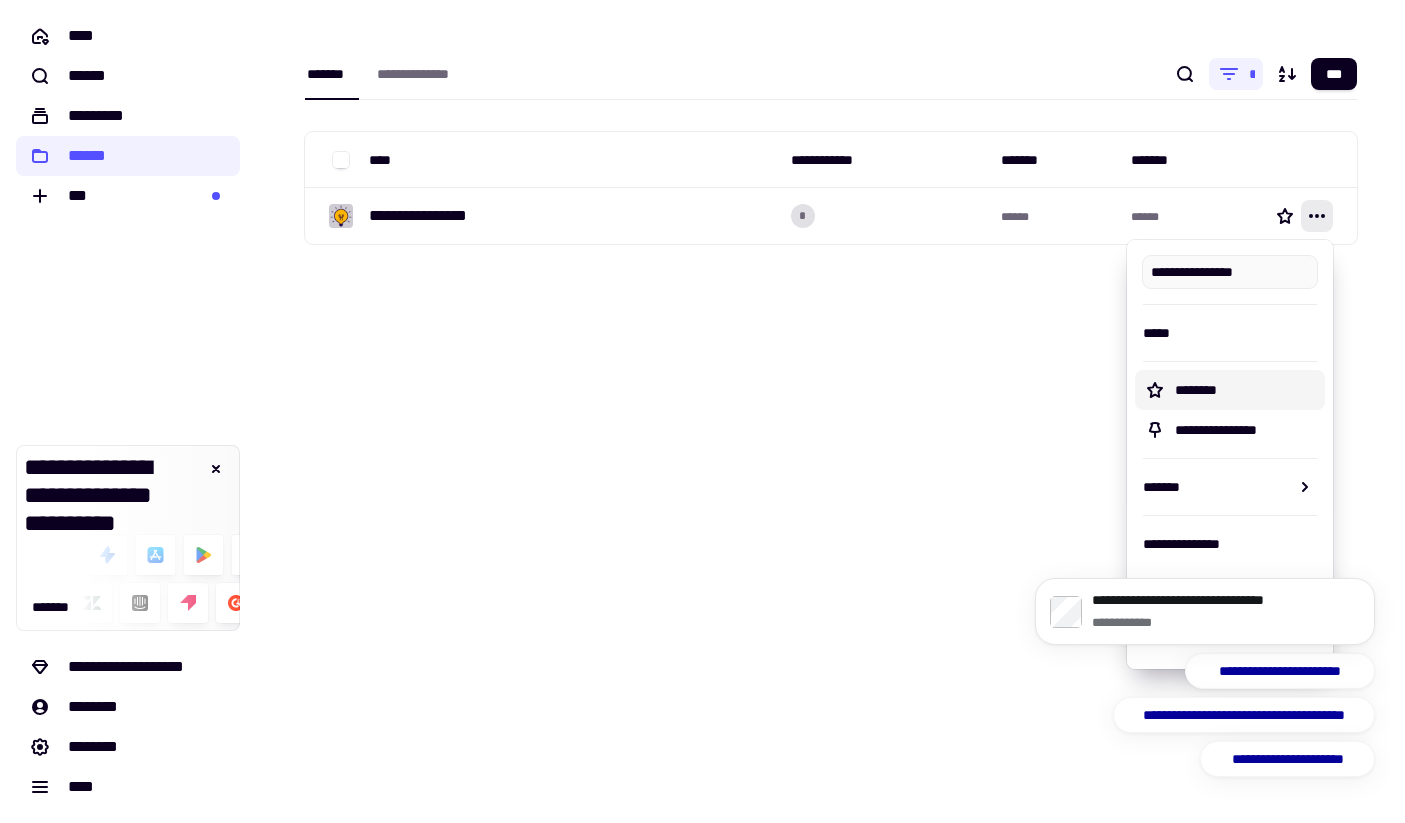 type on "**********" 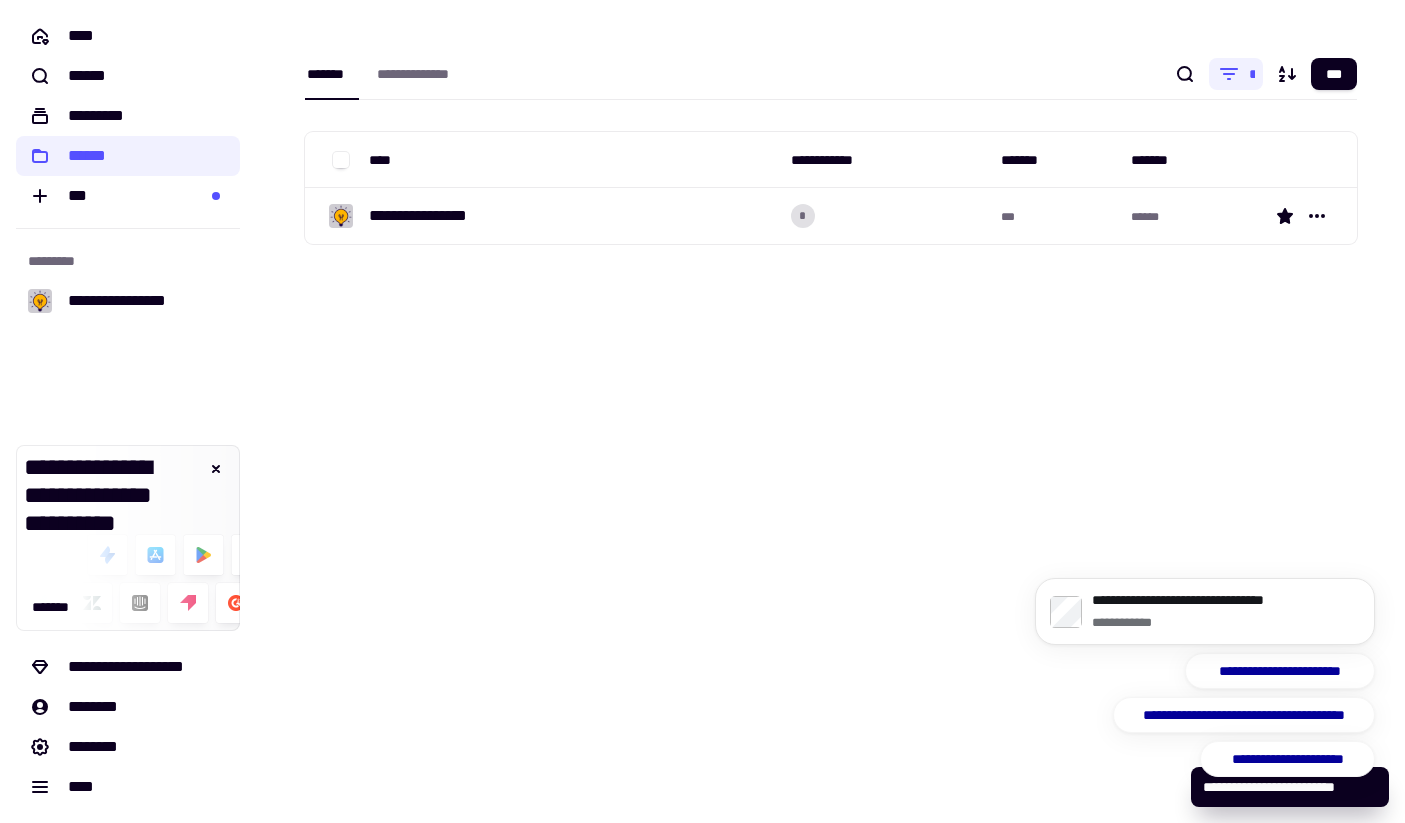 click on "**********" at bounding box center (830, 411) 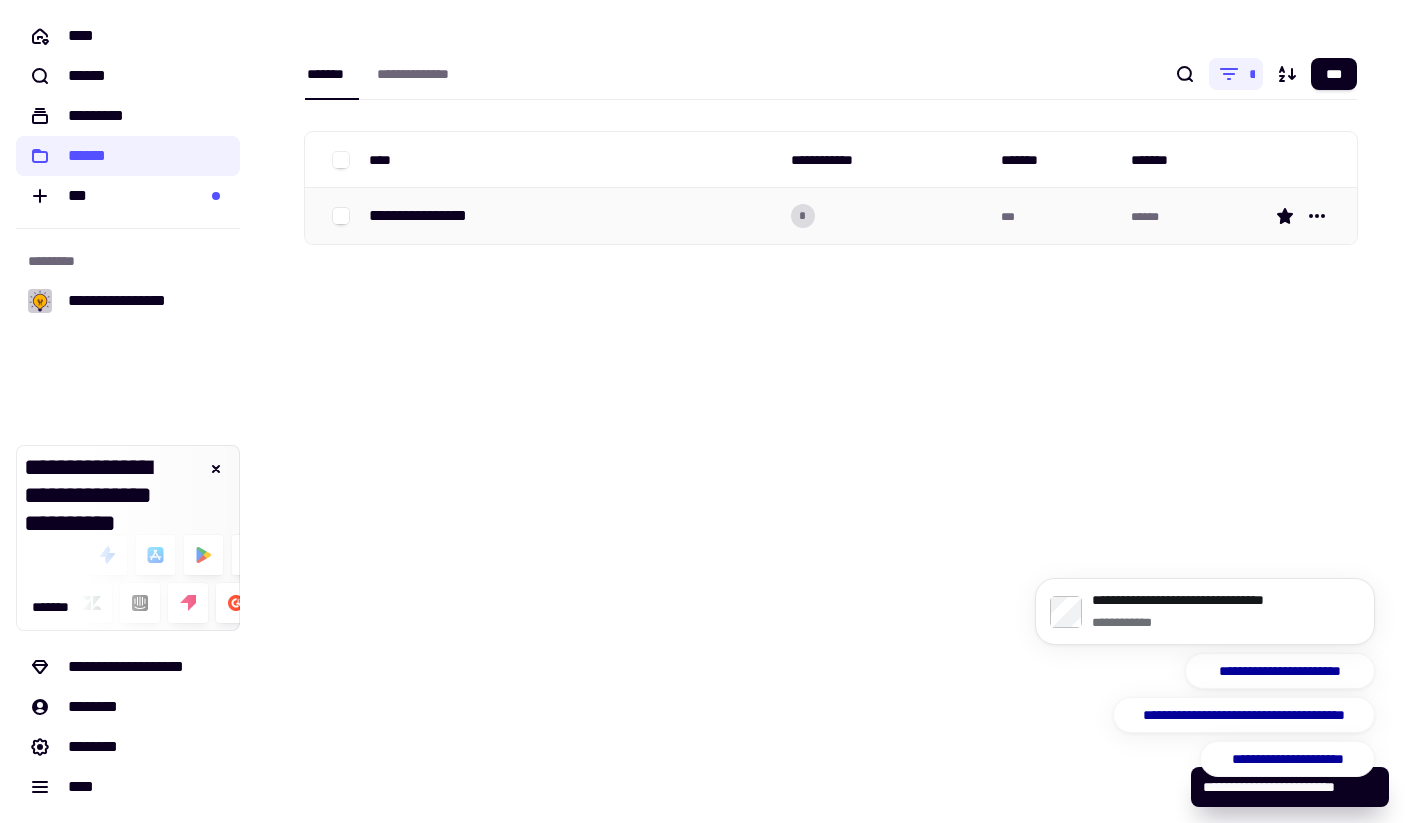 click on "**********" at bounding box center (433, 216) 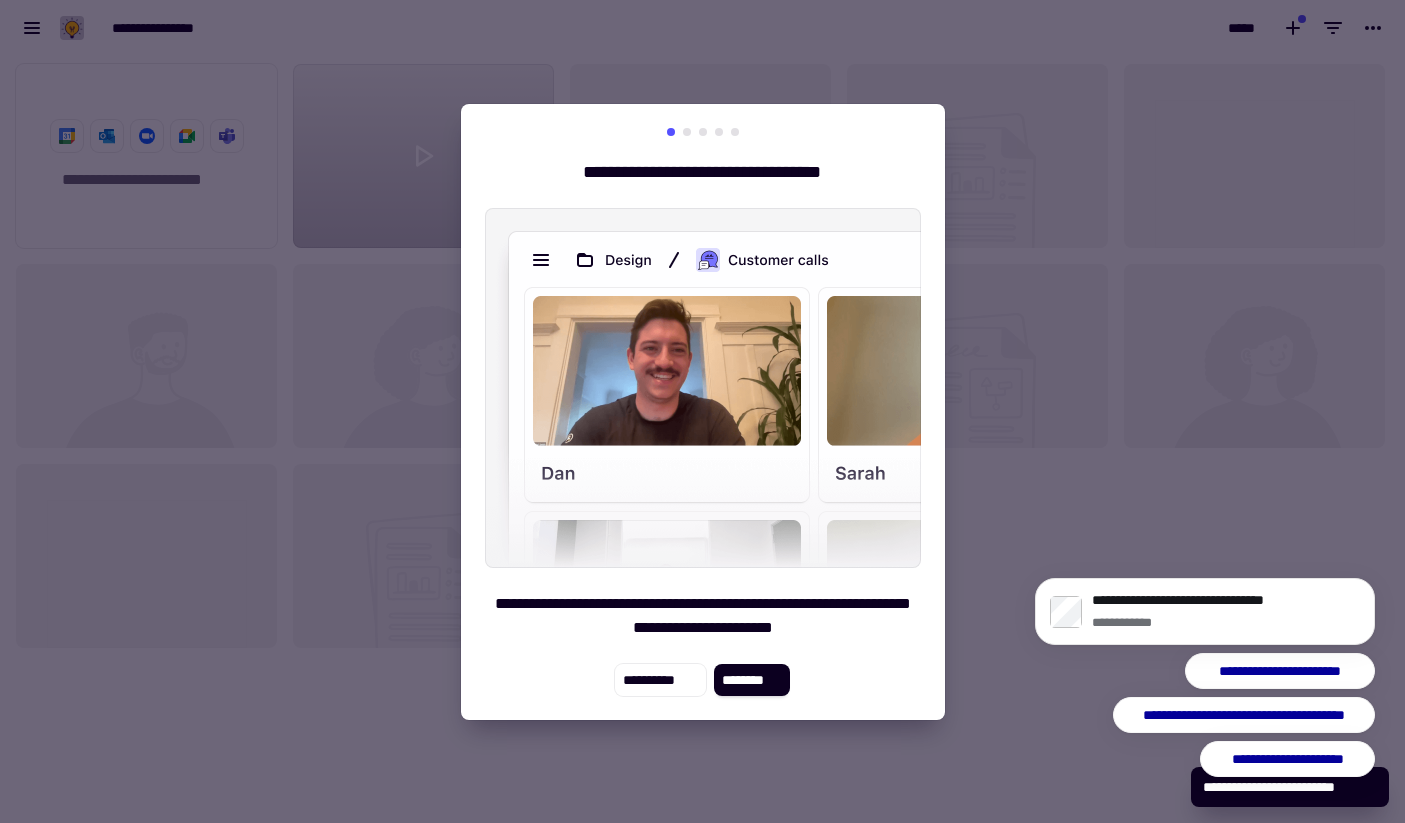 scroll, scrollTop: 1, scrollLeft: 1, axis: both 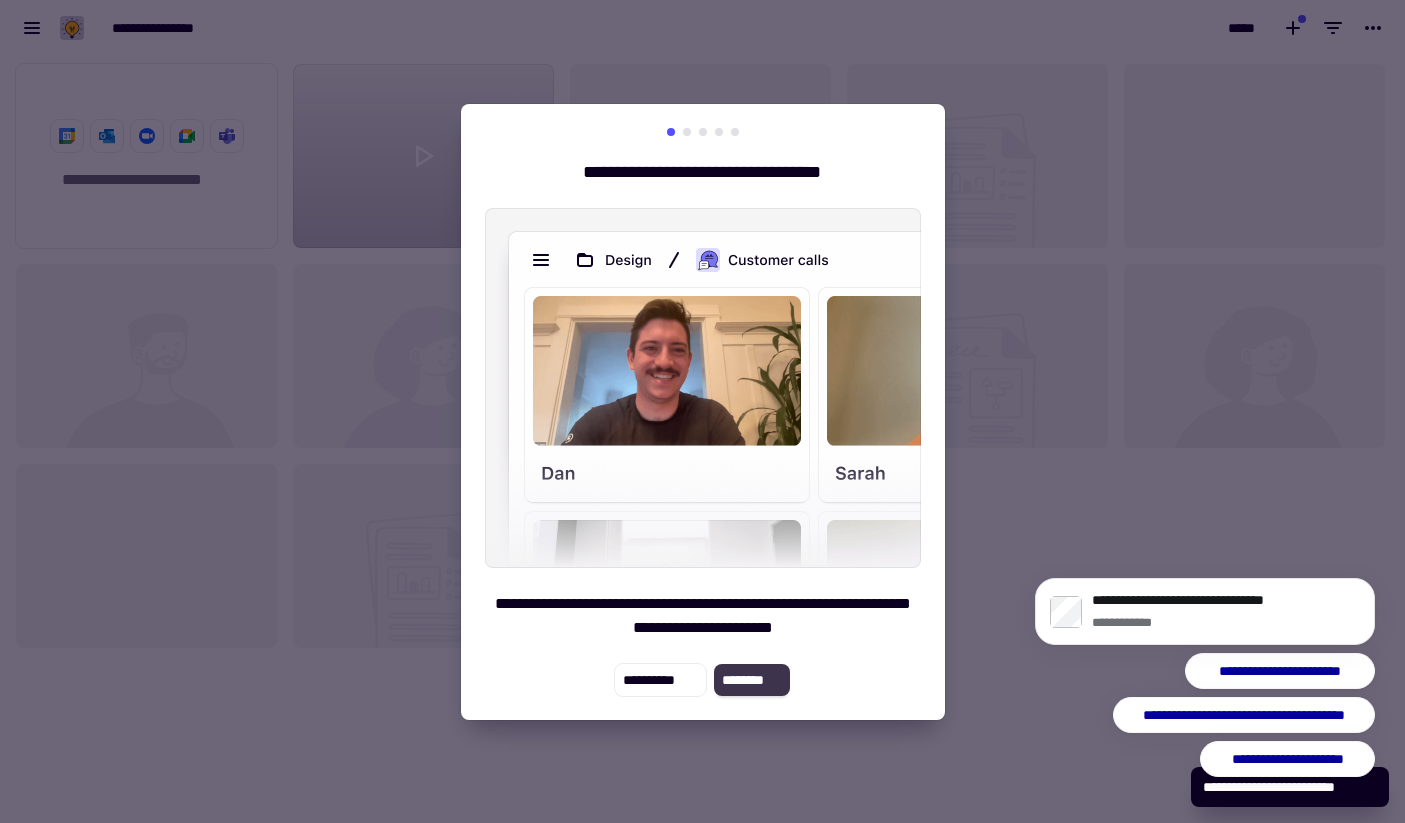 click on "********" 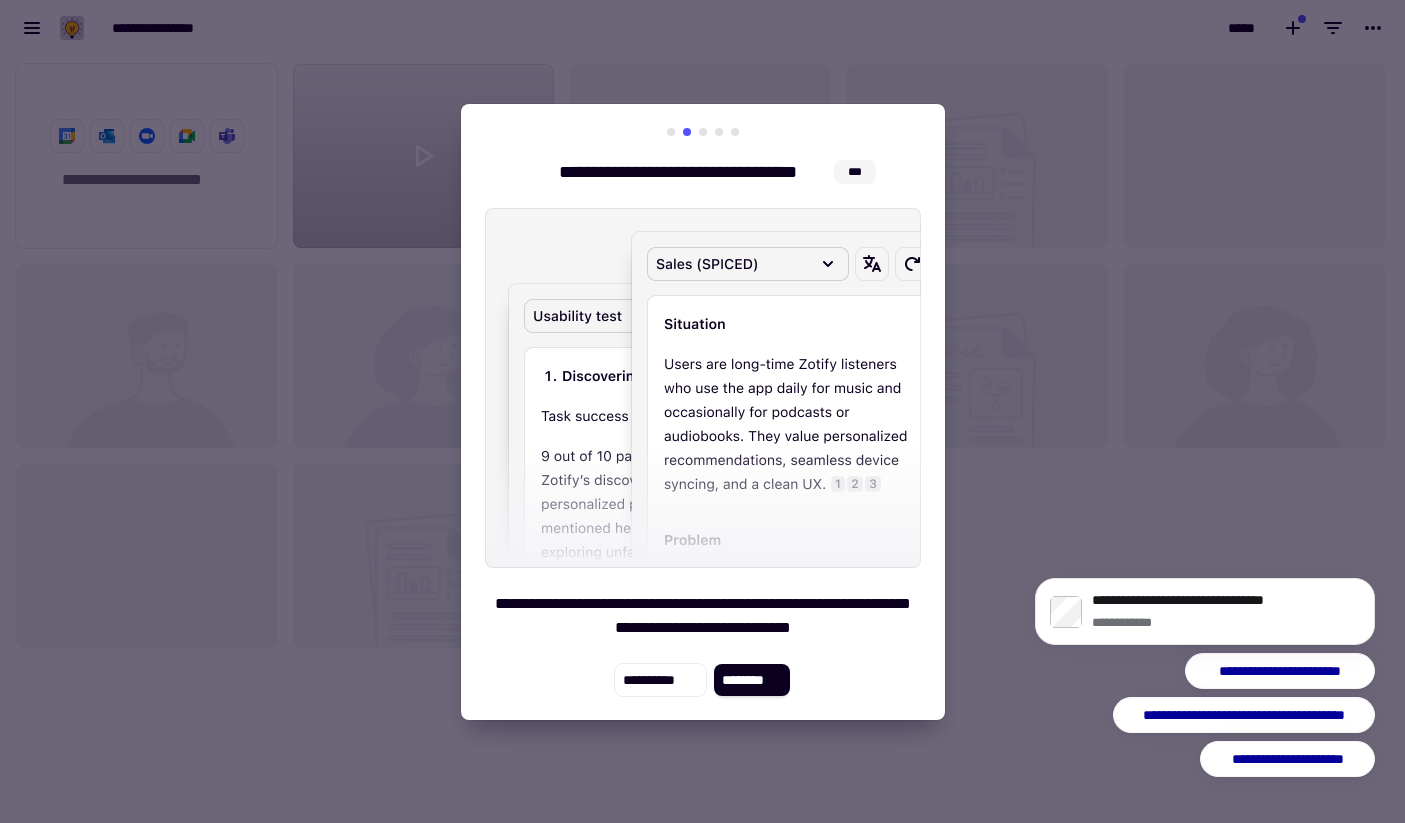 click on "**********" at bounding box center (703, 616) 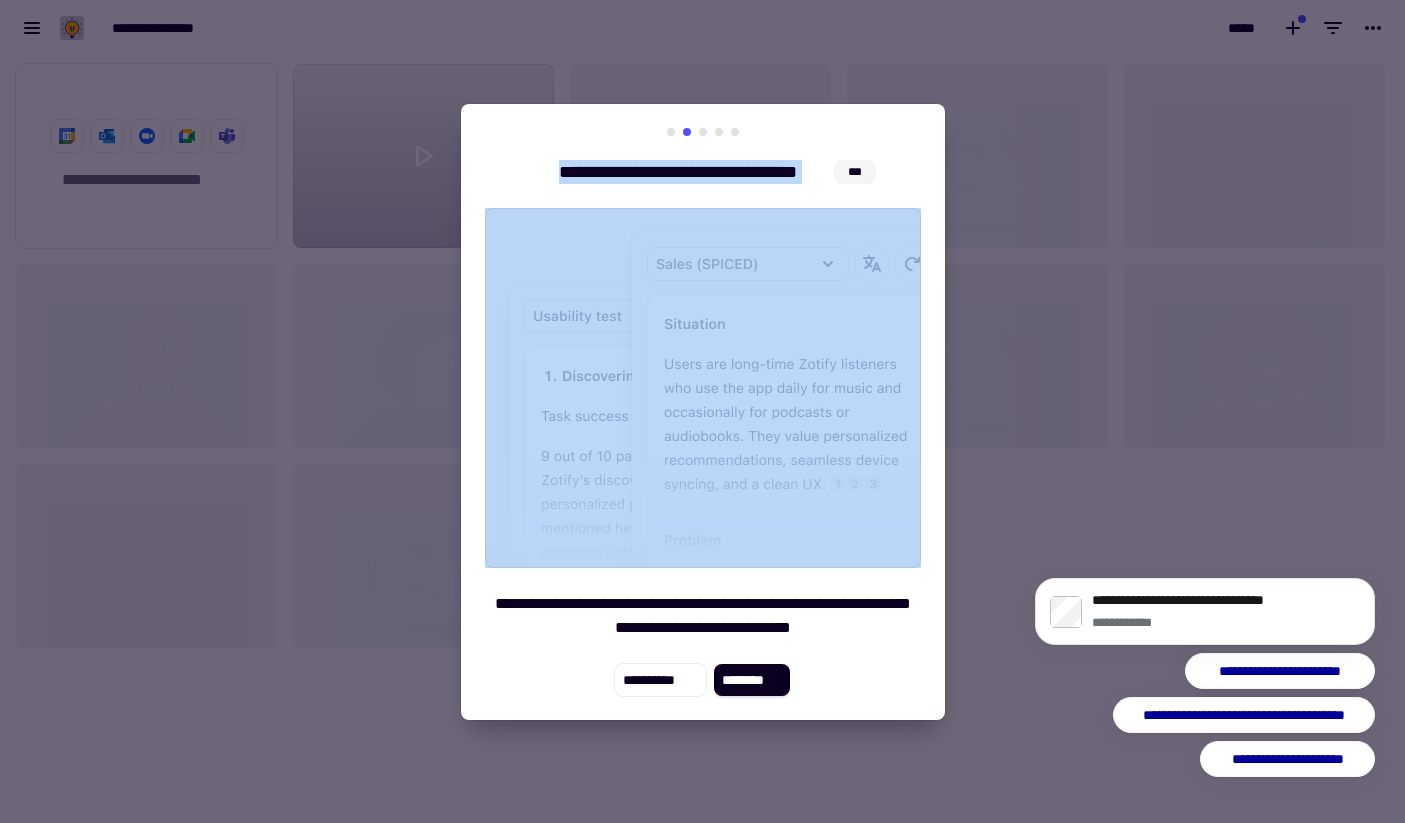 click on "**********" at bounding box center [703, 616] 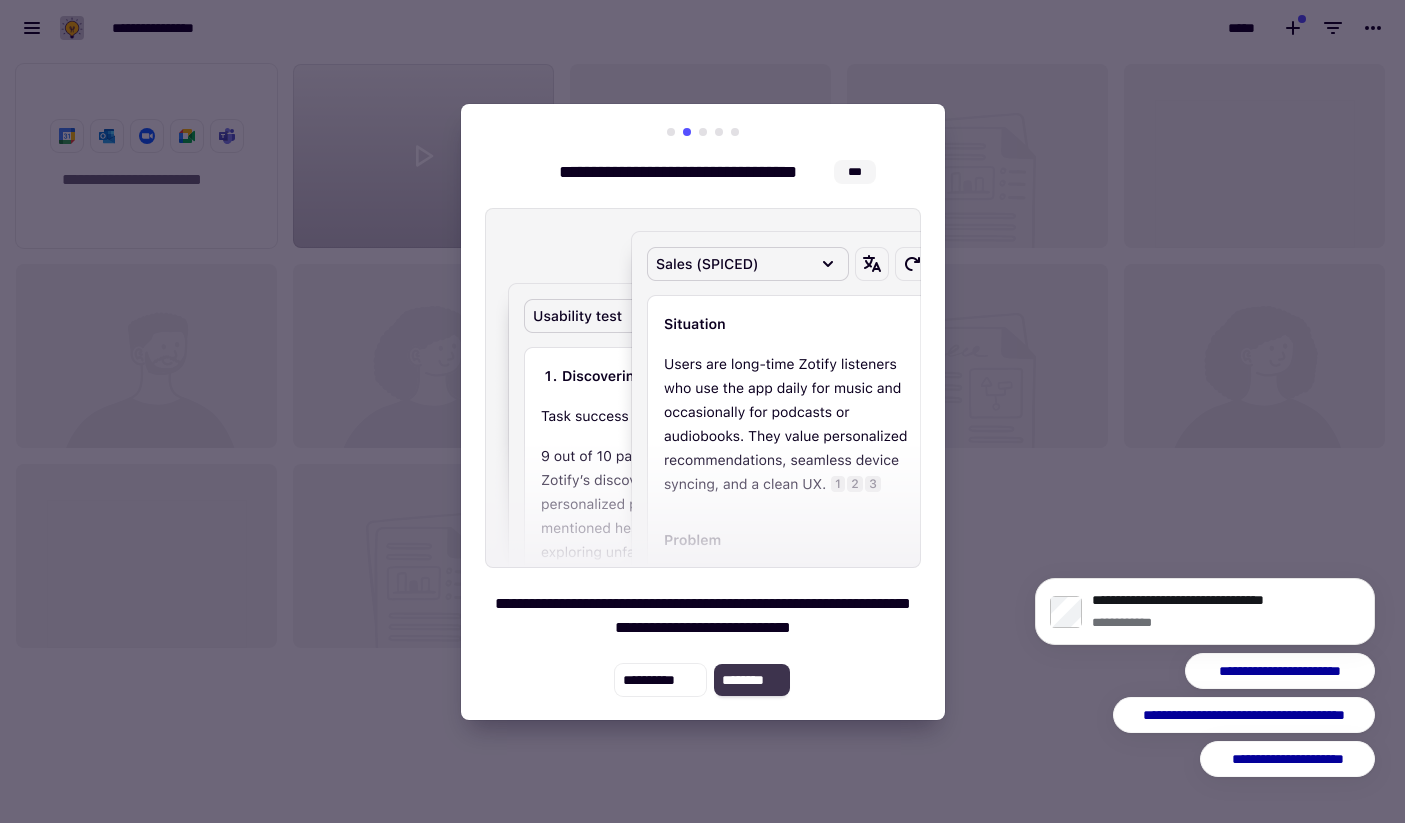 click on "********" 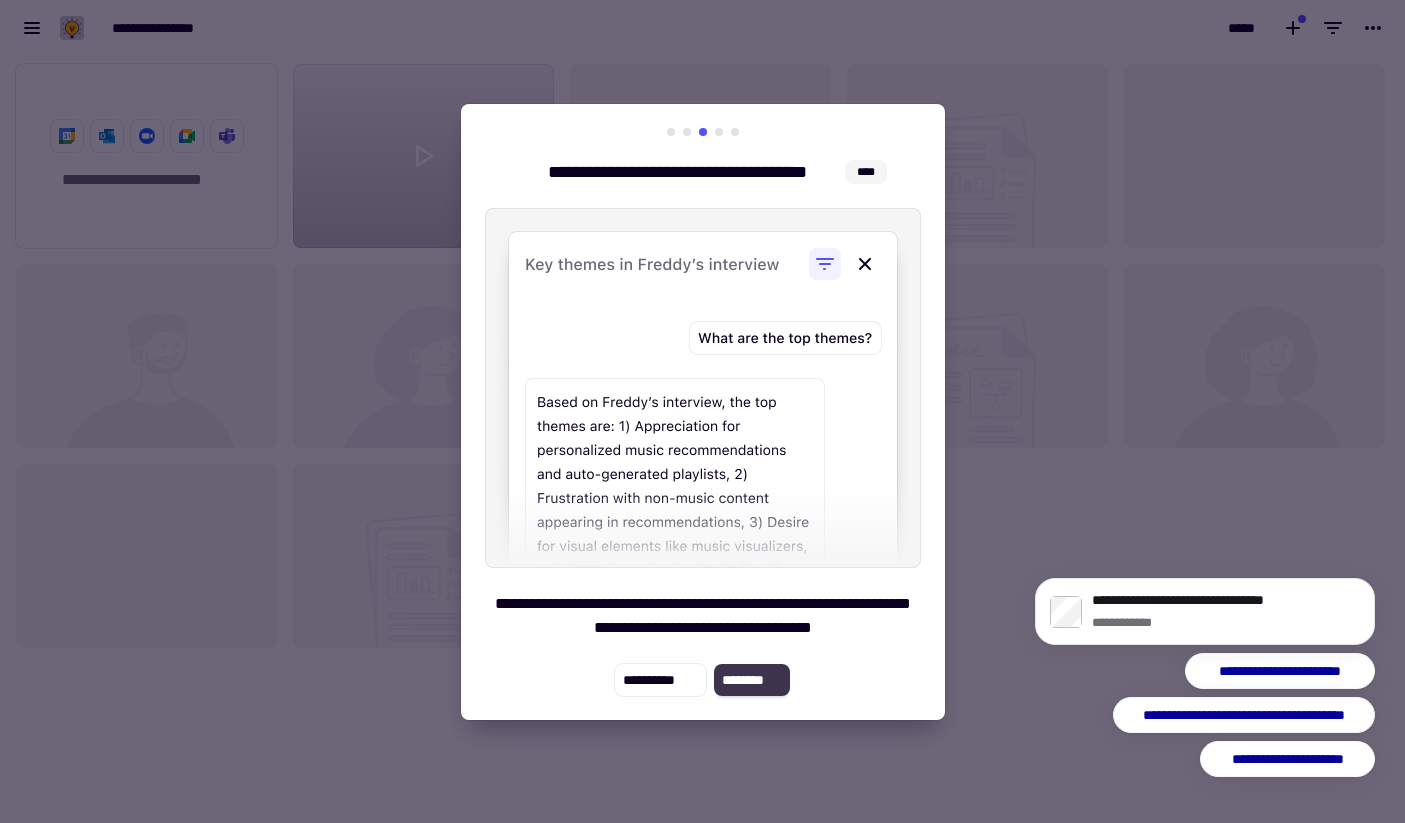 click on "********" 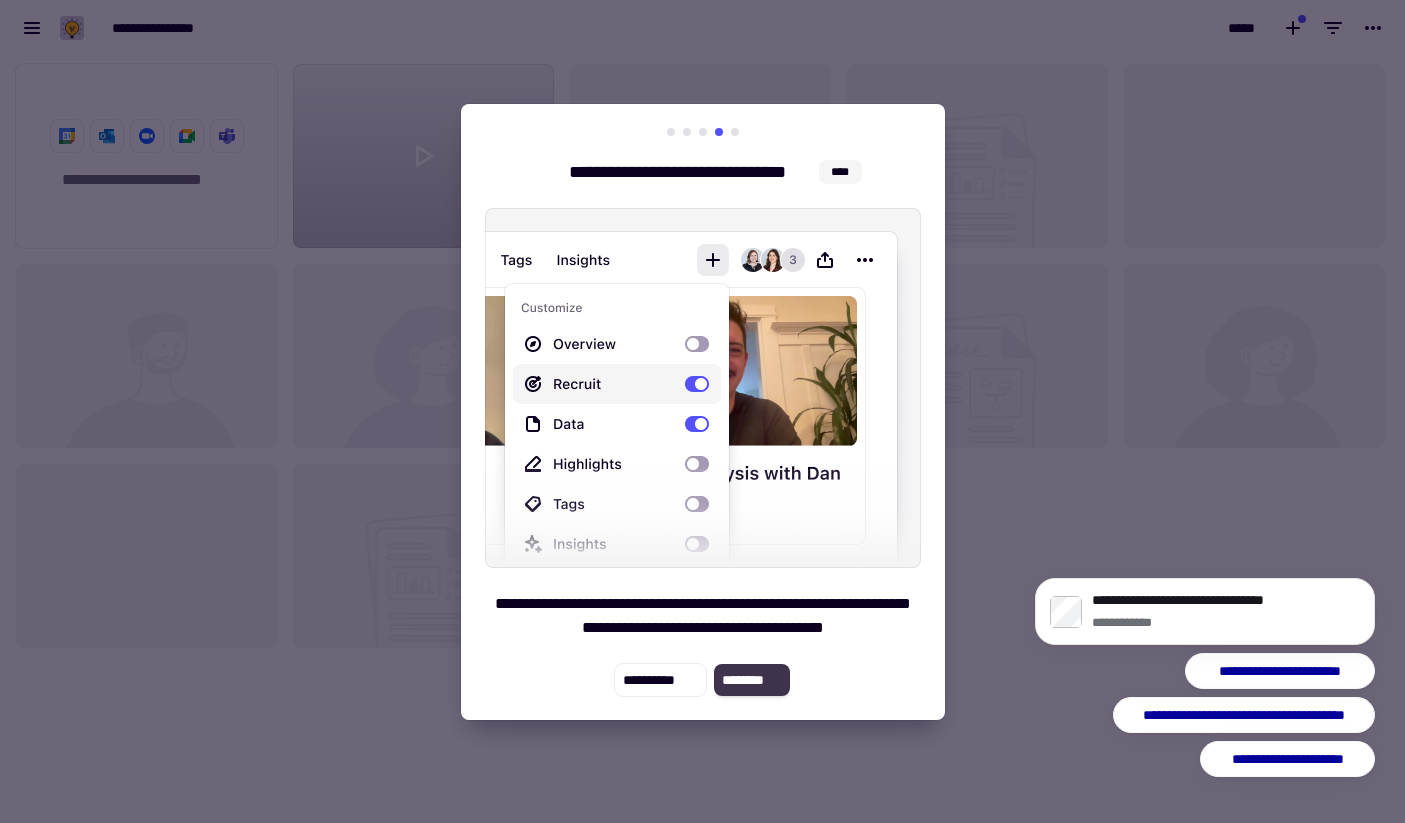click on "********" 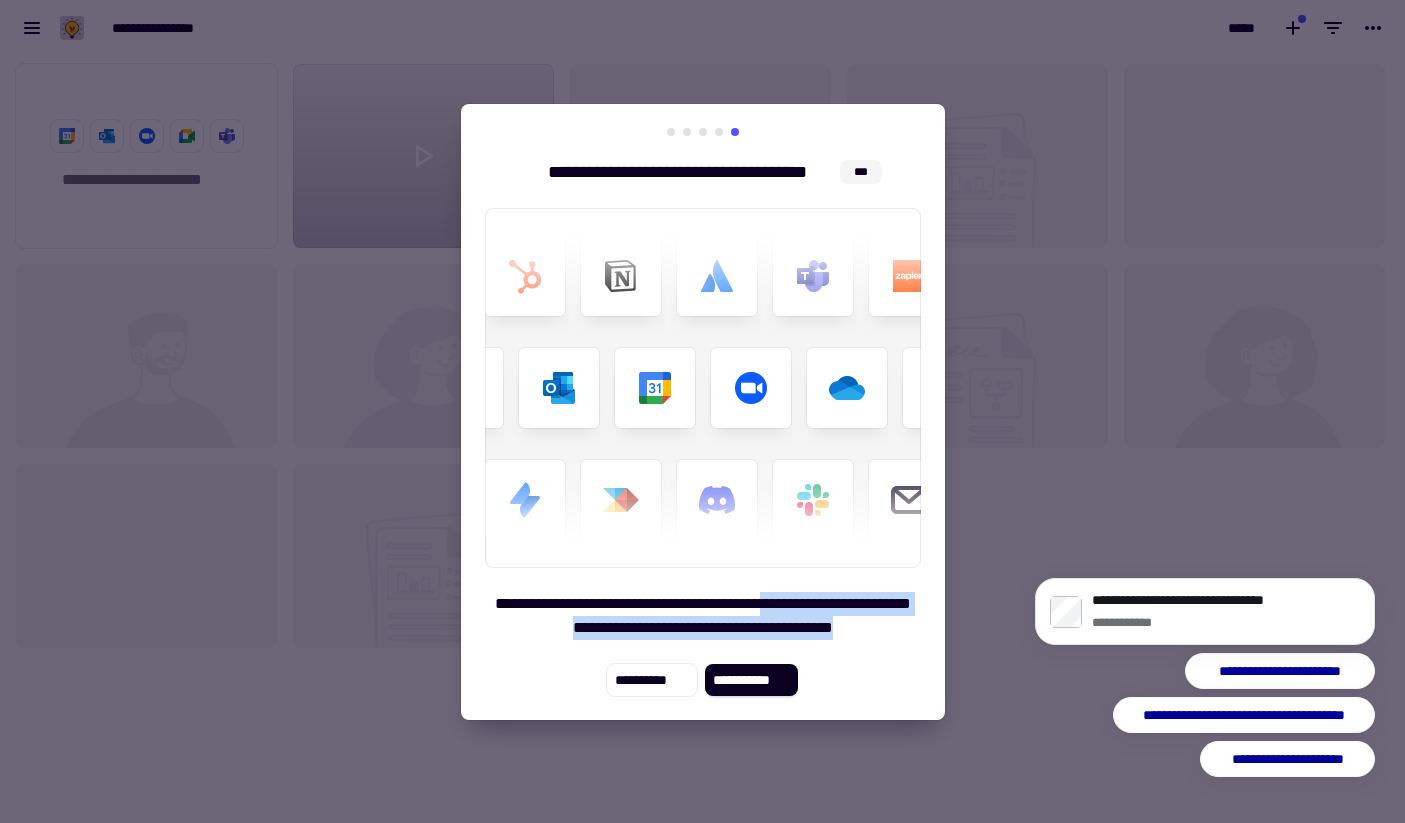 drag, startPoint x: 804, startPoint y: 648, endPoint x: 805, endPoint y: 602, distance: 46.010868 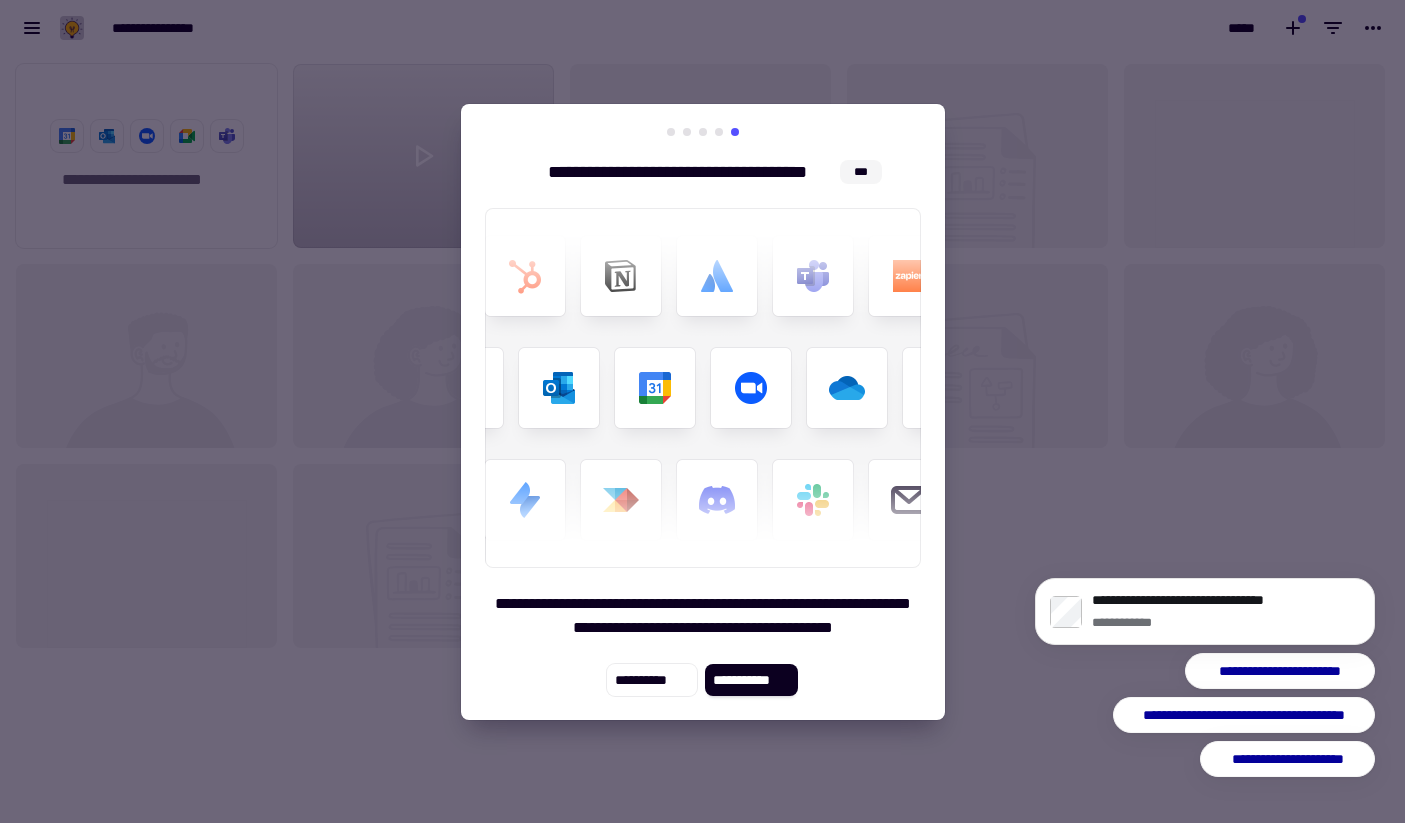 click on "**********" at bounding box center (703, 616) 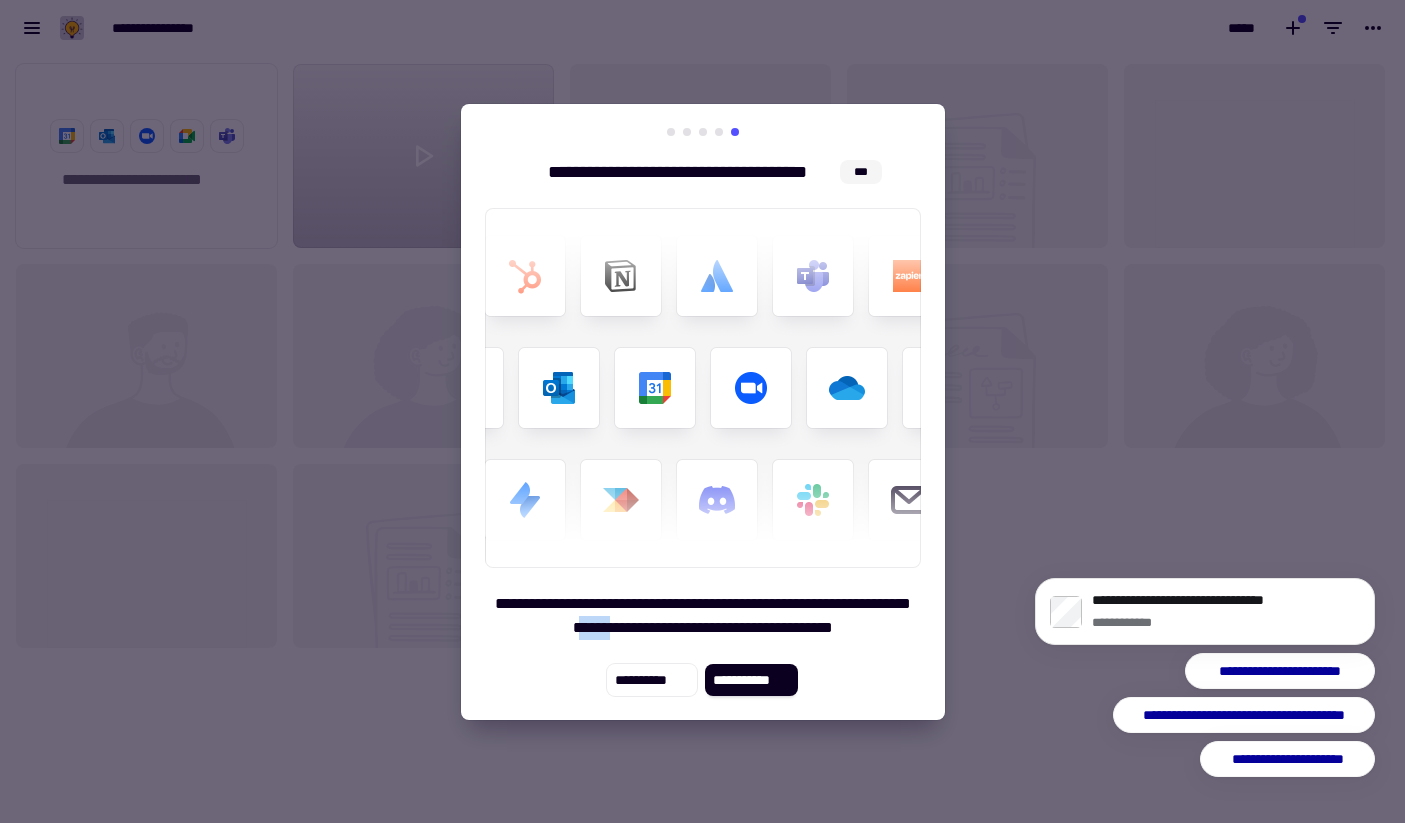 click on "**********" at bounding box center (703, 616) 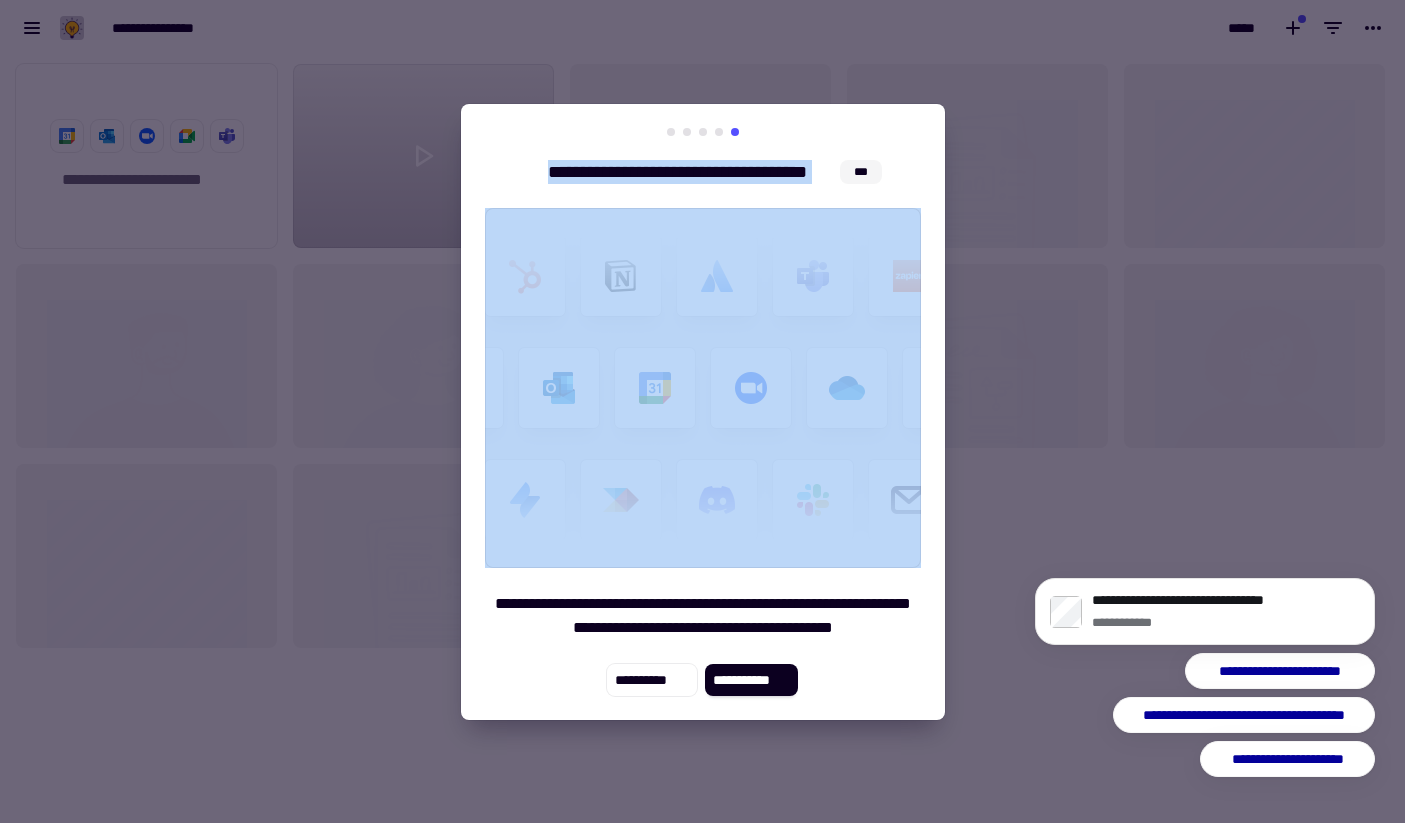 click on "**********" at bounding box center [703, 616] 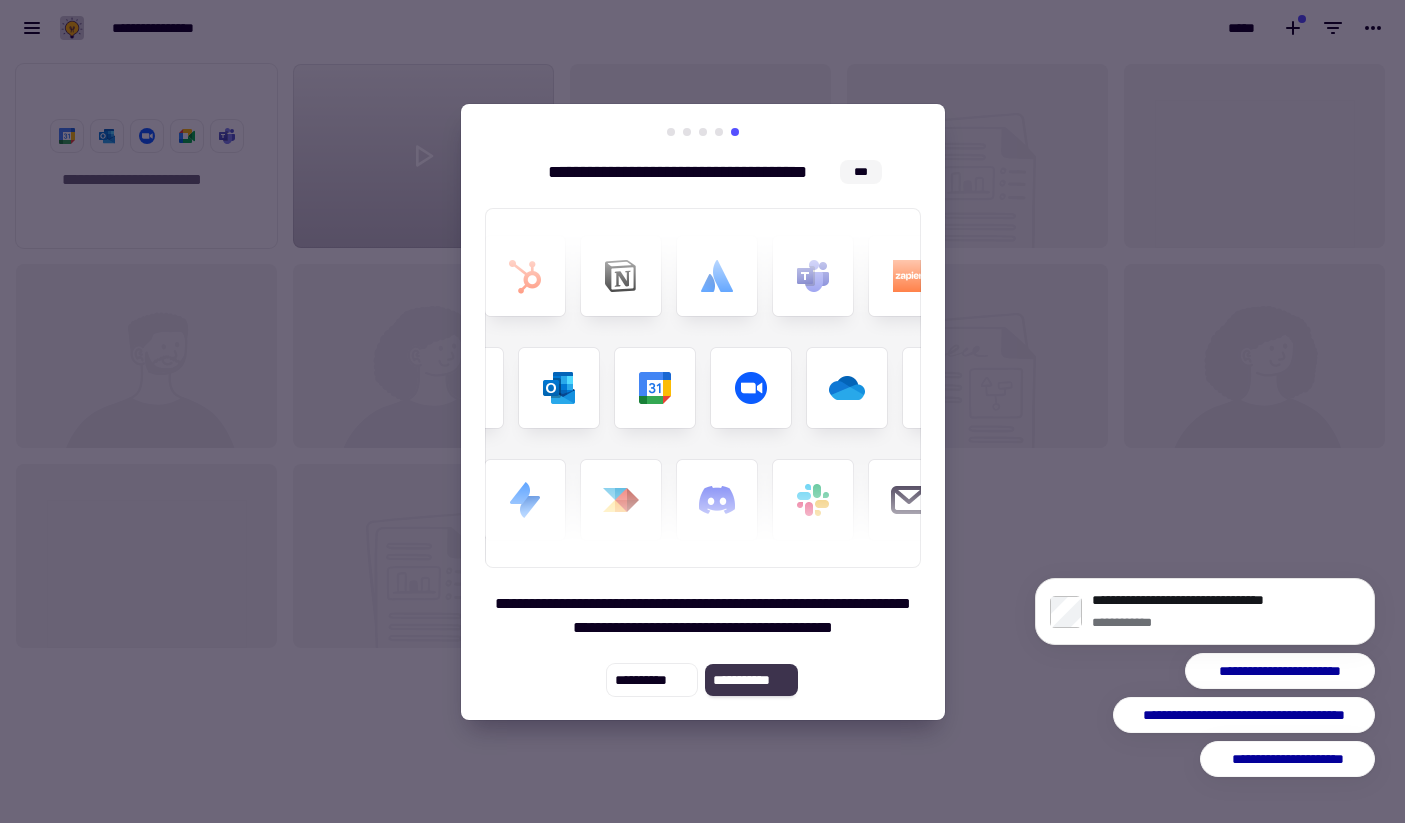 click on "**********" 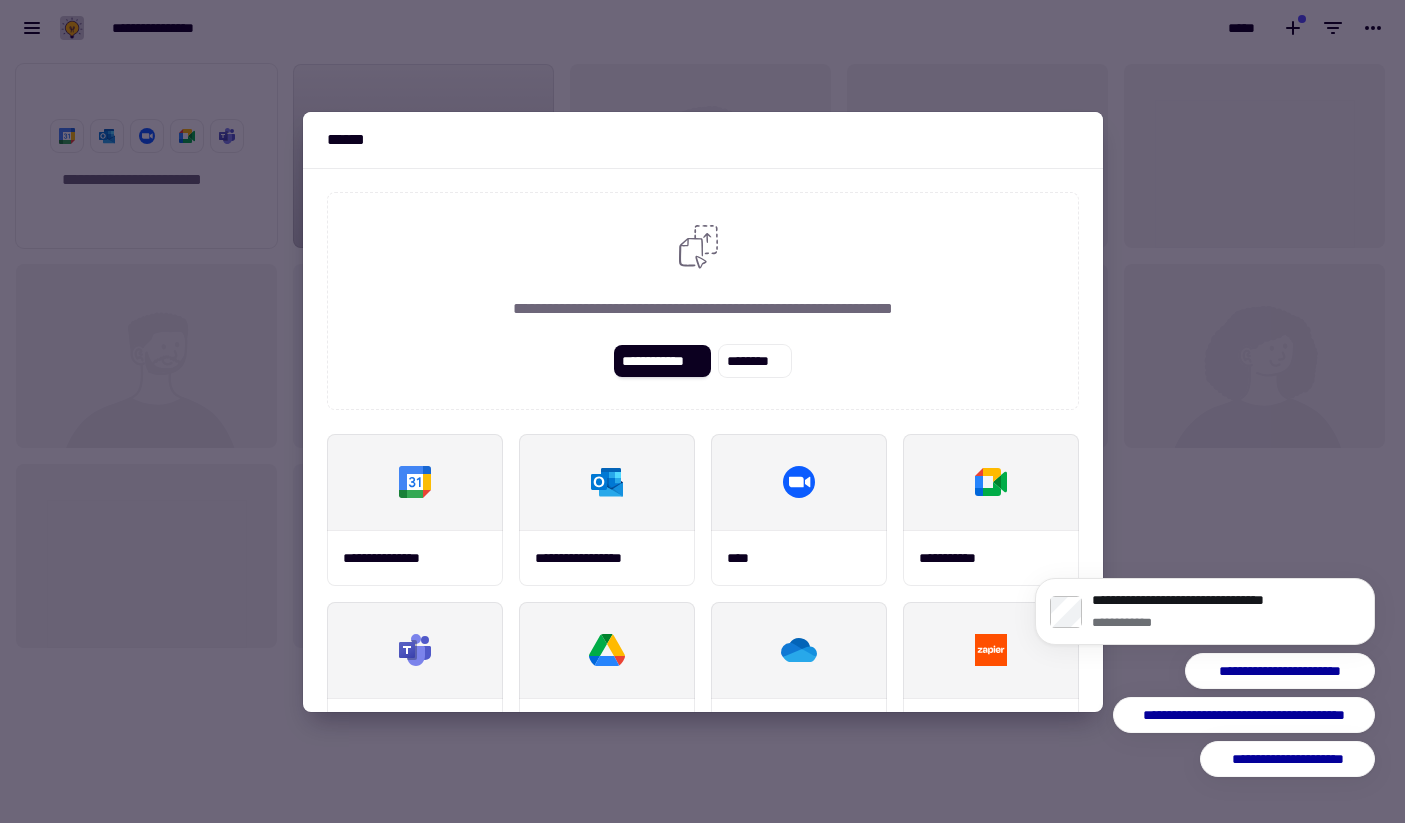 scroll, scrollTop: 227, scrollLeft: 0, axis: vertical 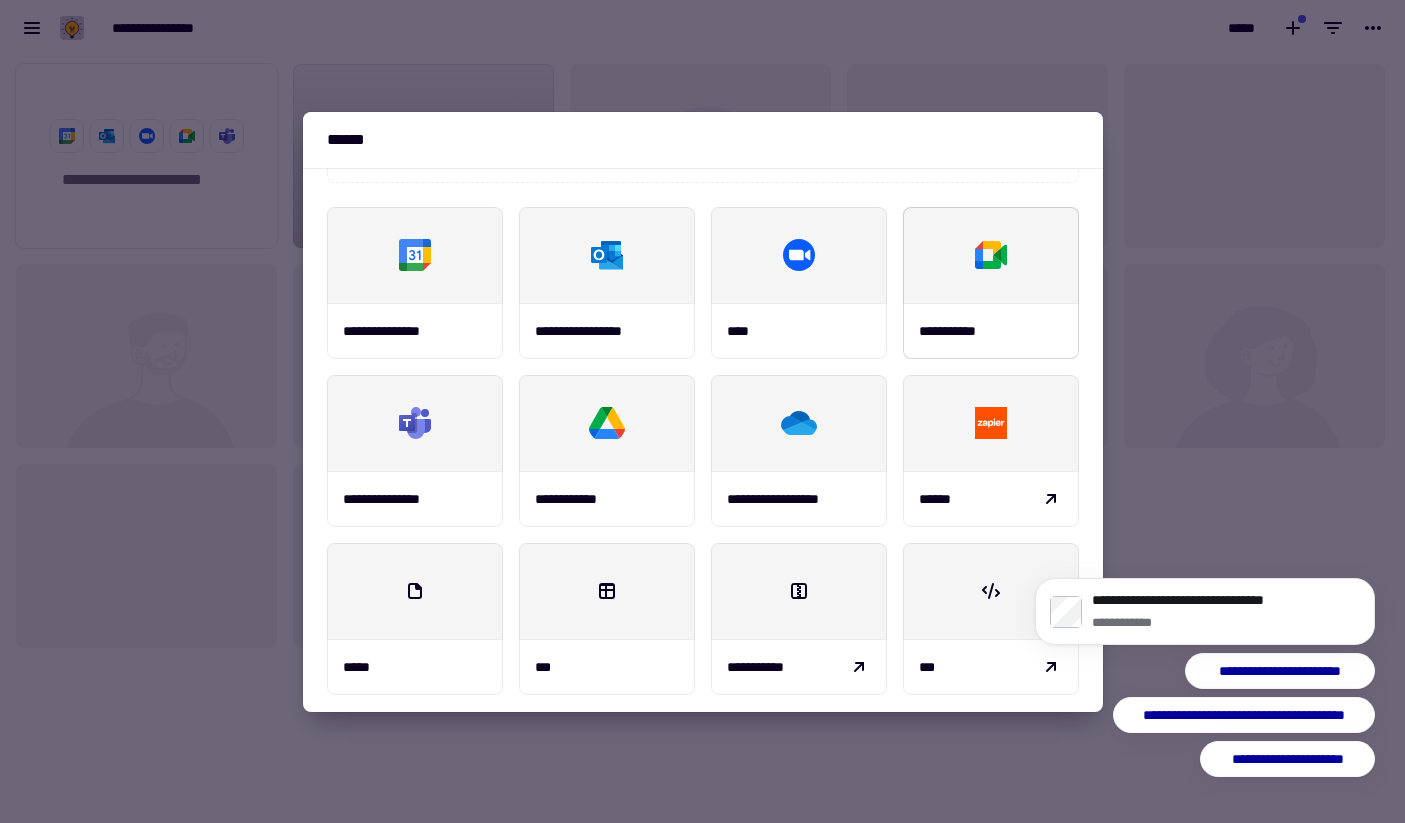 click on "**********" at bounding box center [961, 331] 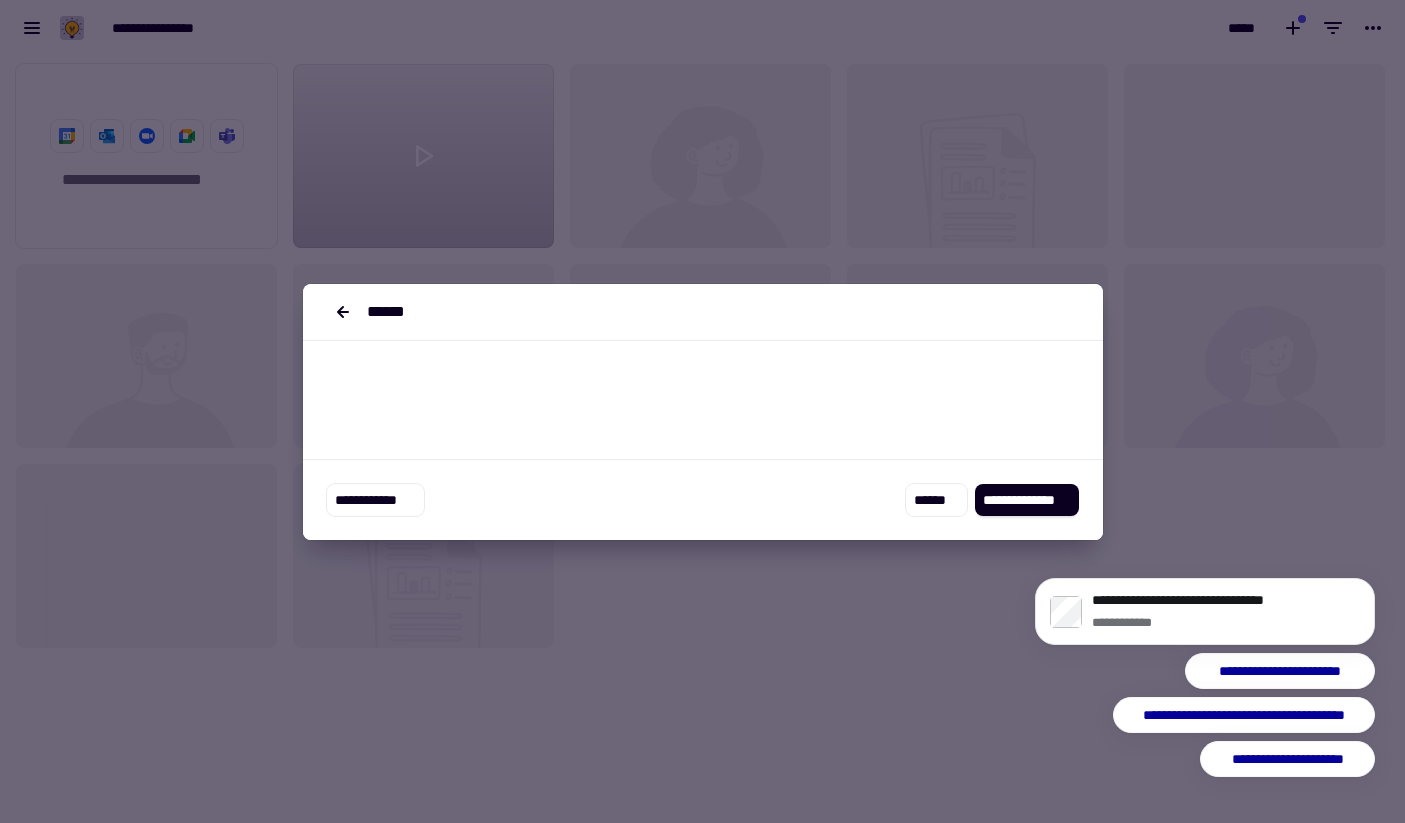 scroll, scrollTop: 0, scrollLeft: 0, axis: both 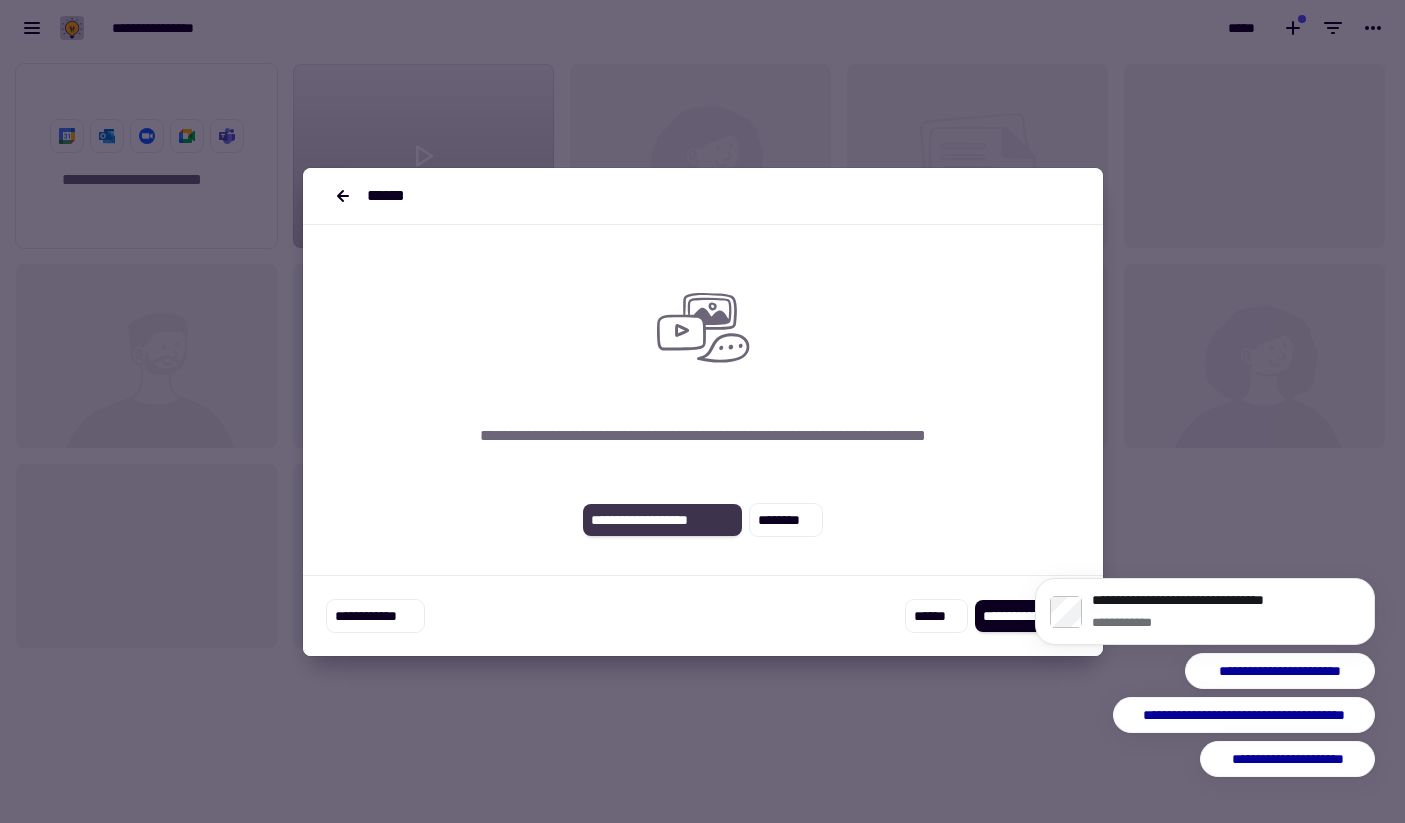 click on "**********" 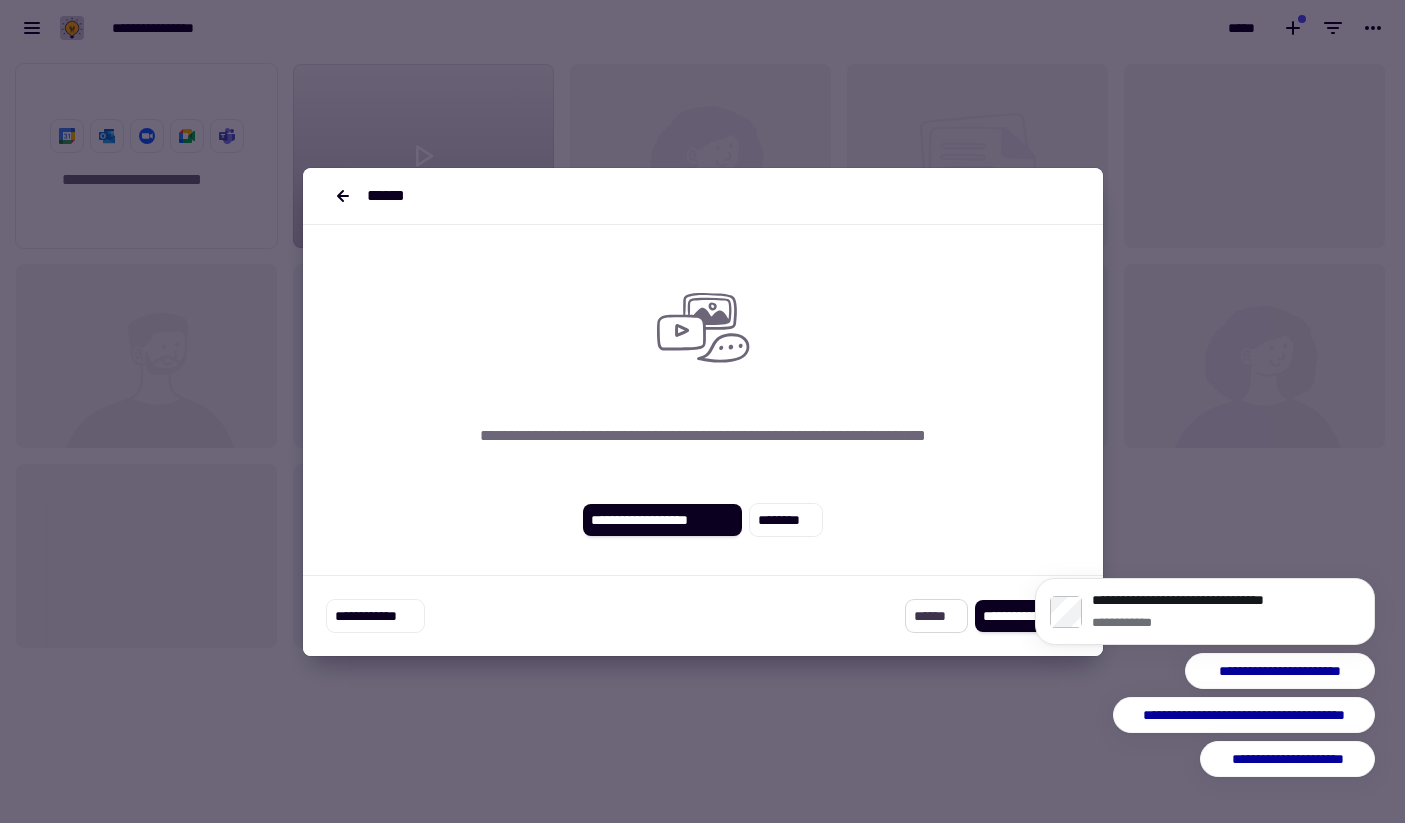 click on "******" 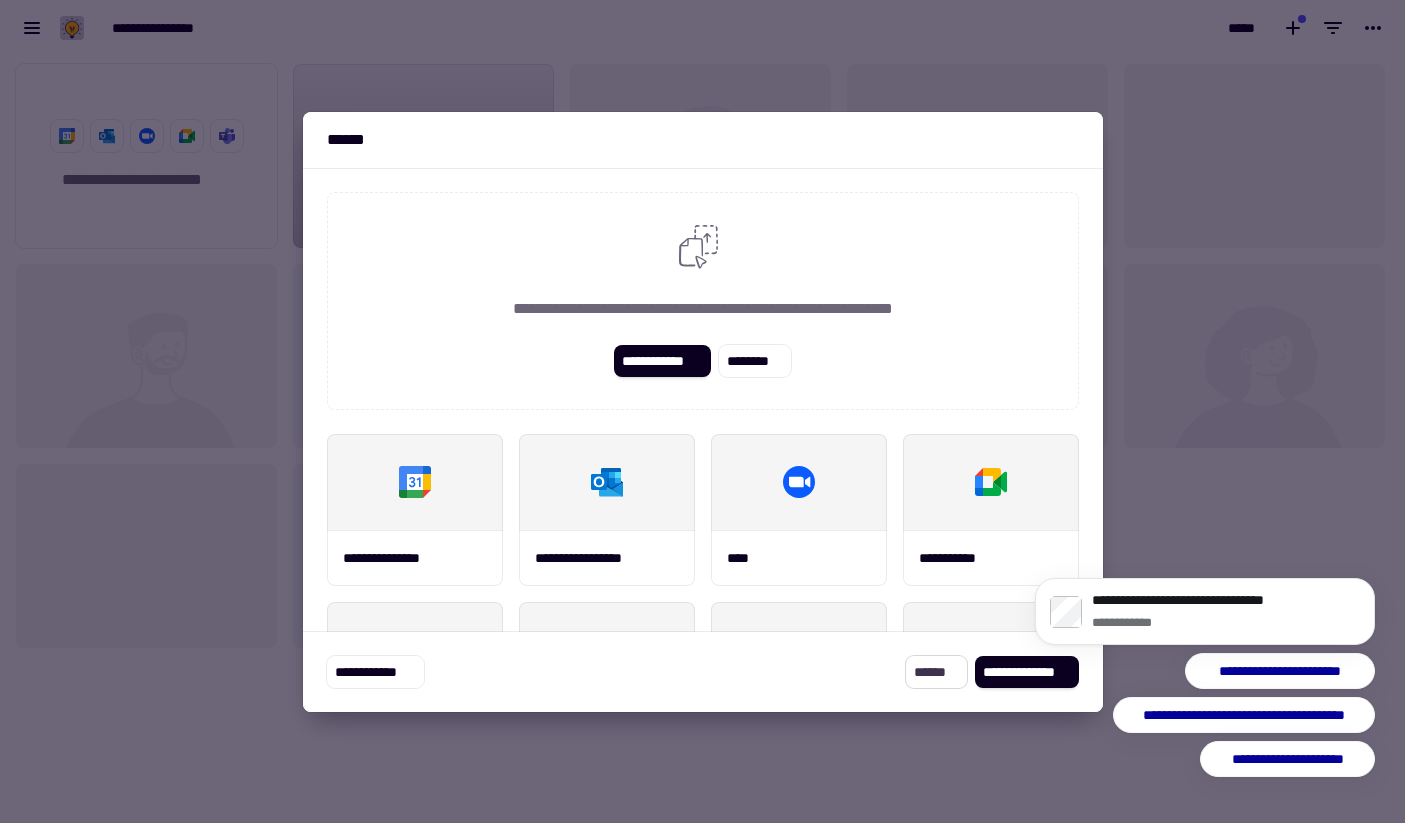 click on "******" 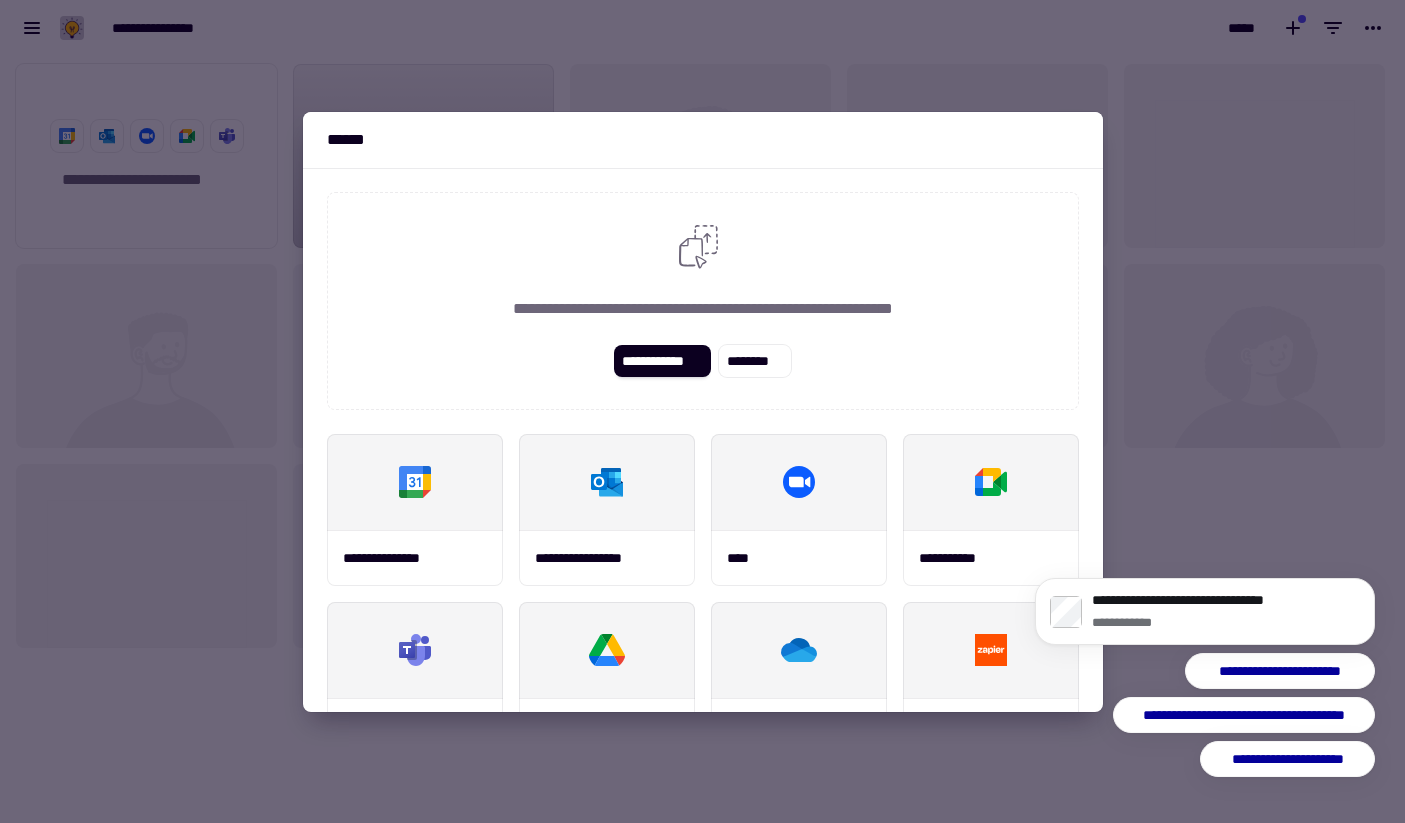 scroll, scrollTop: 258, scrollLeft: 0, axis: vertical 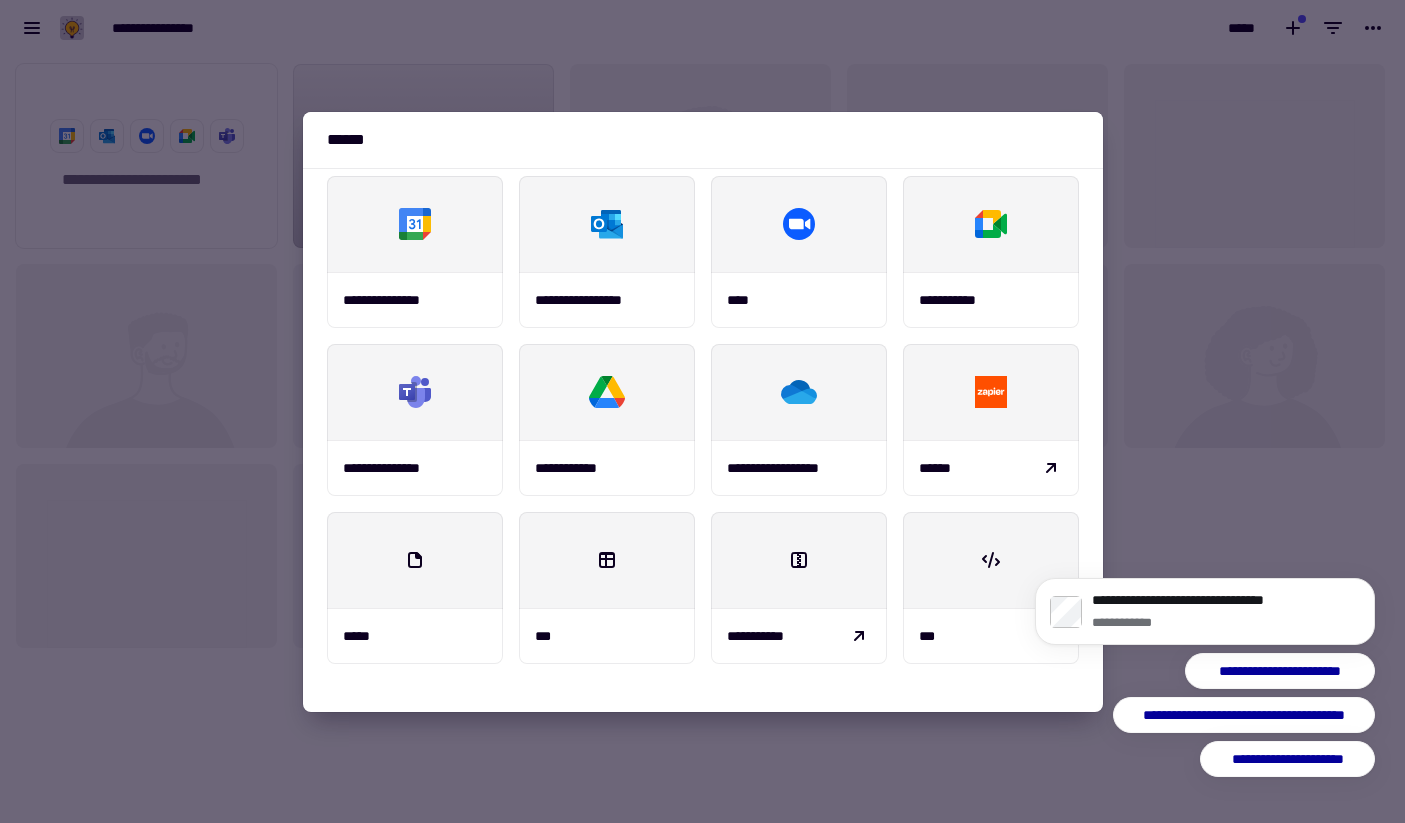 click at bounding box center [702, 411] 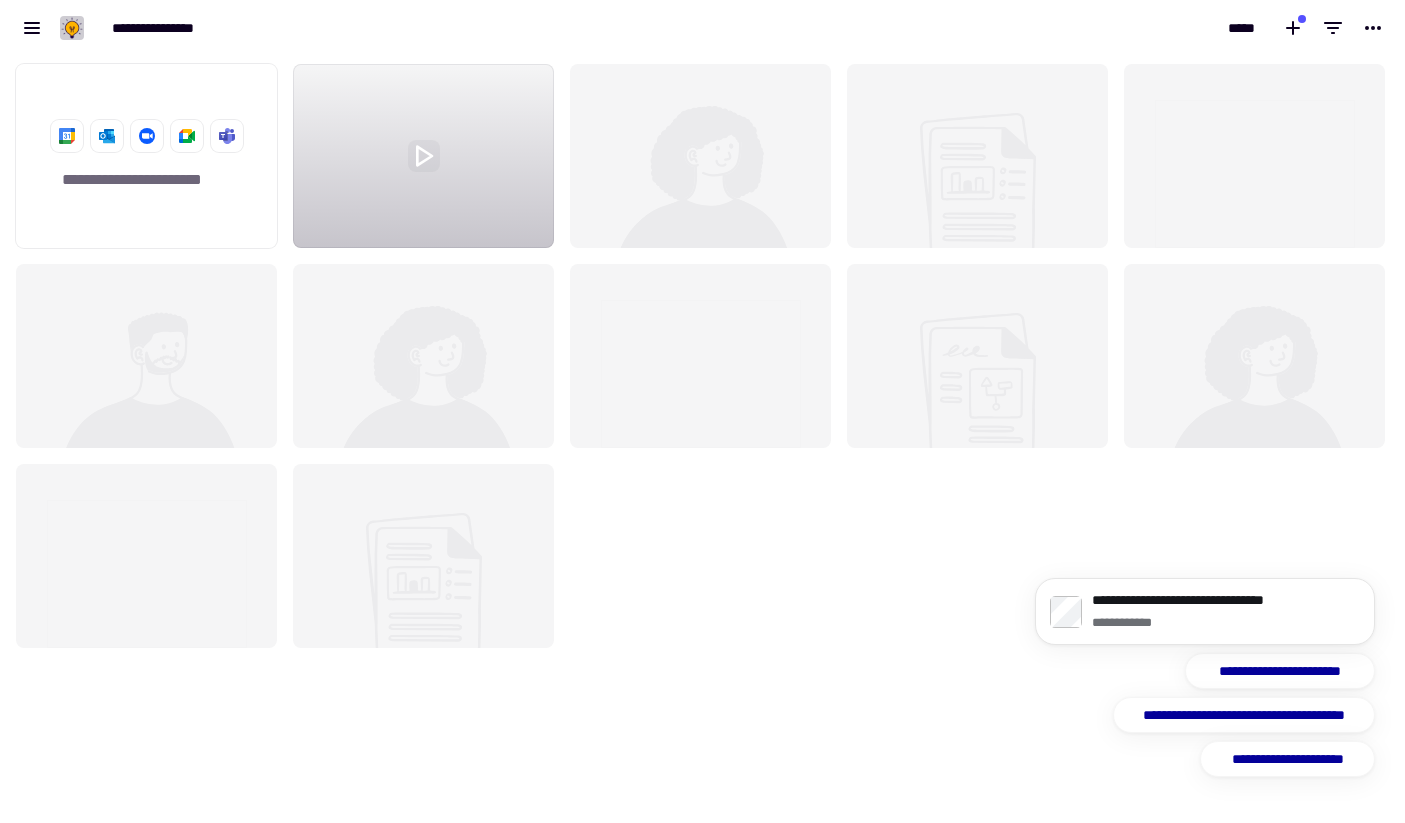 click 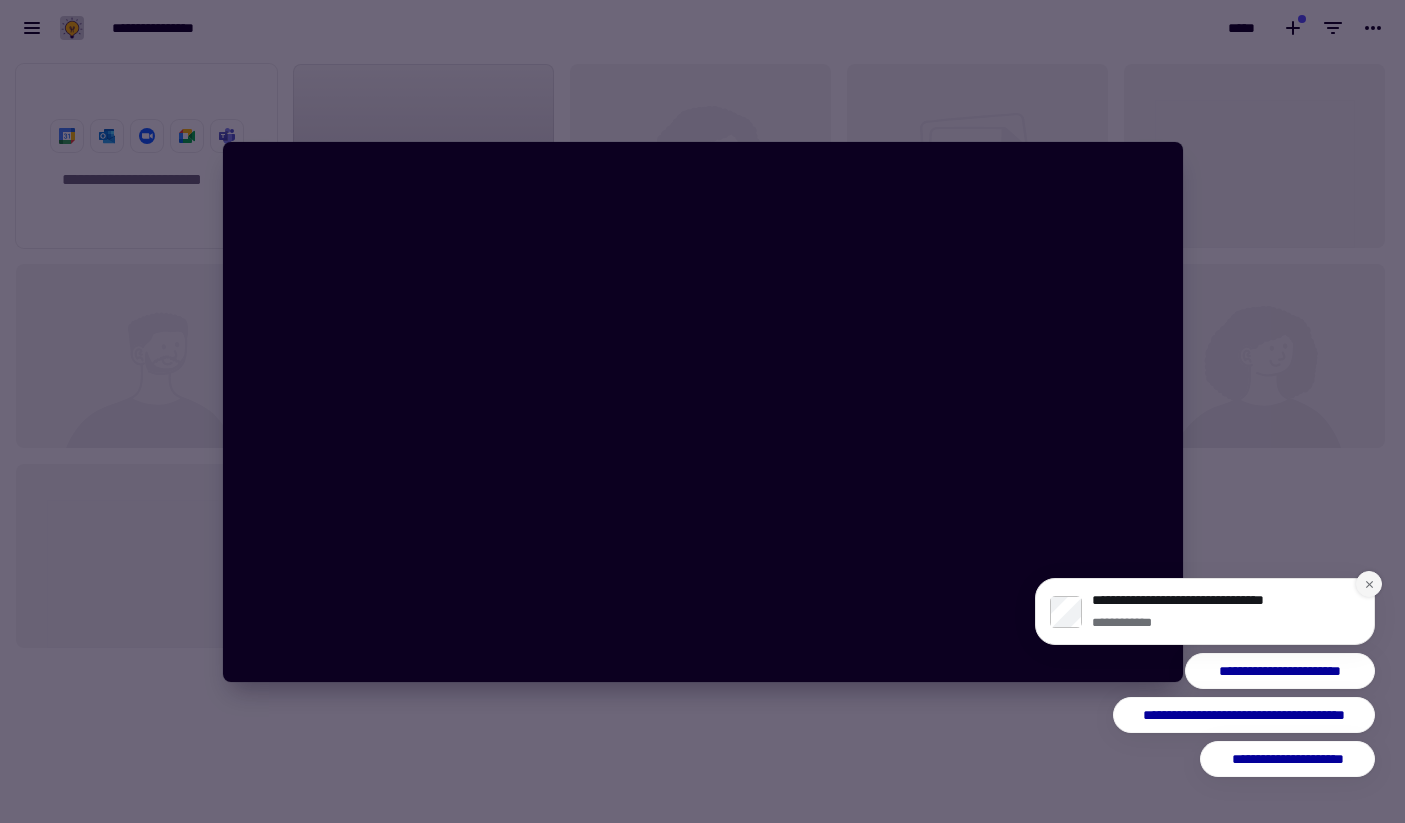 click 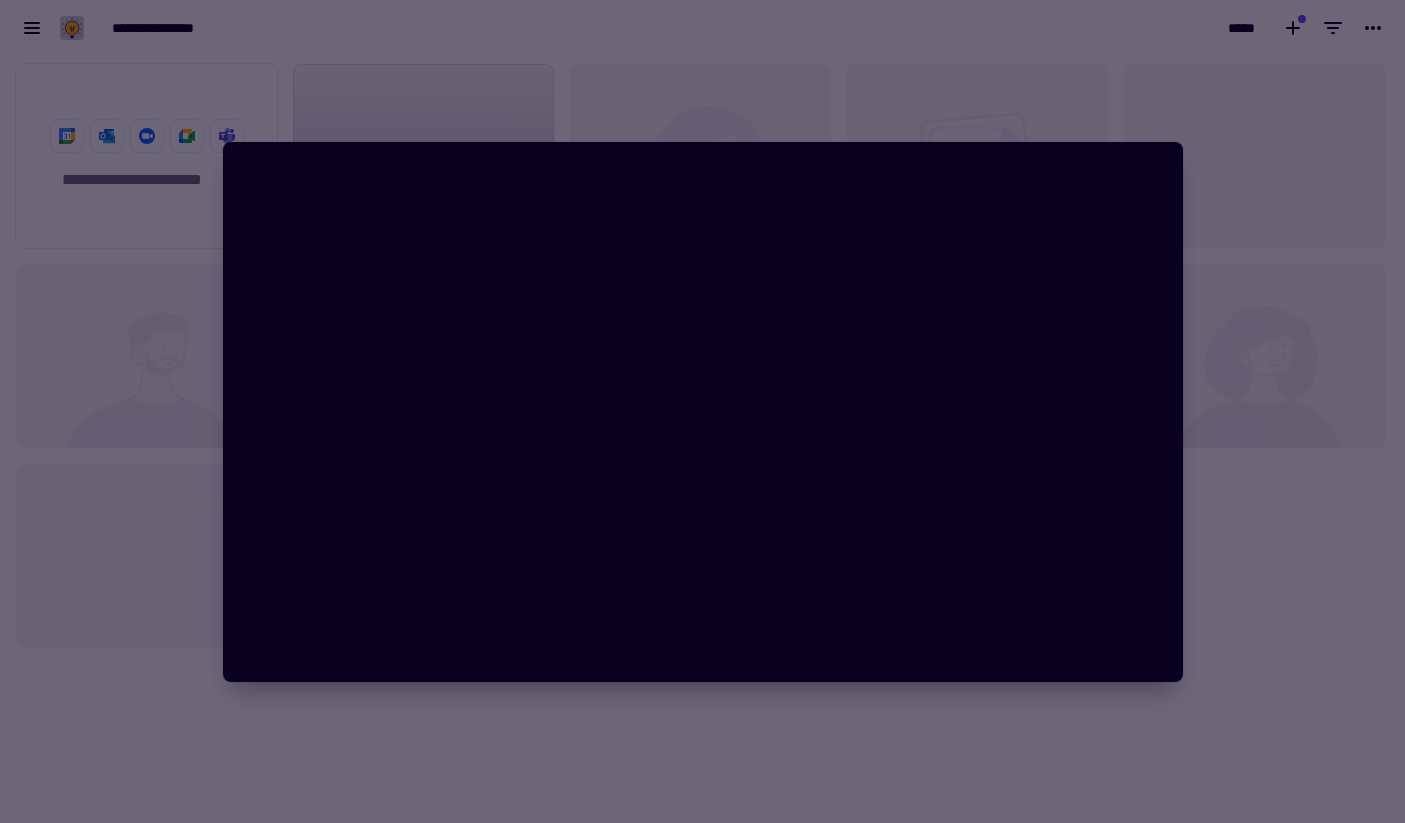 click at bounding box center (702, 411) 